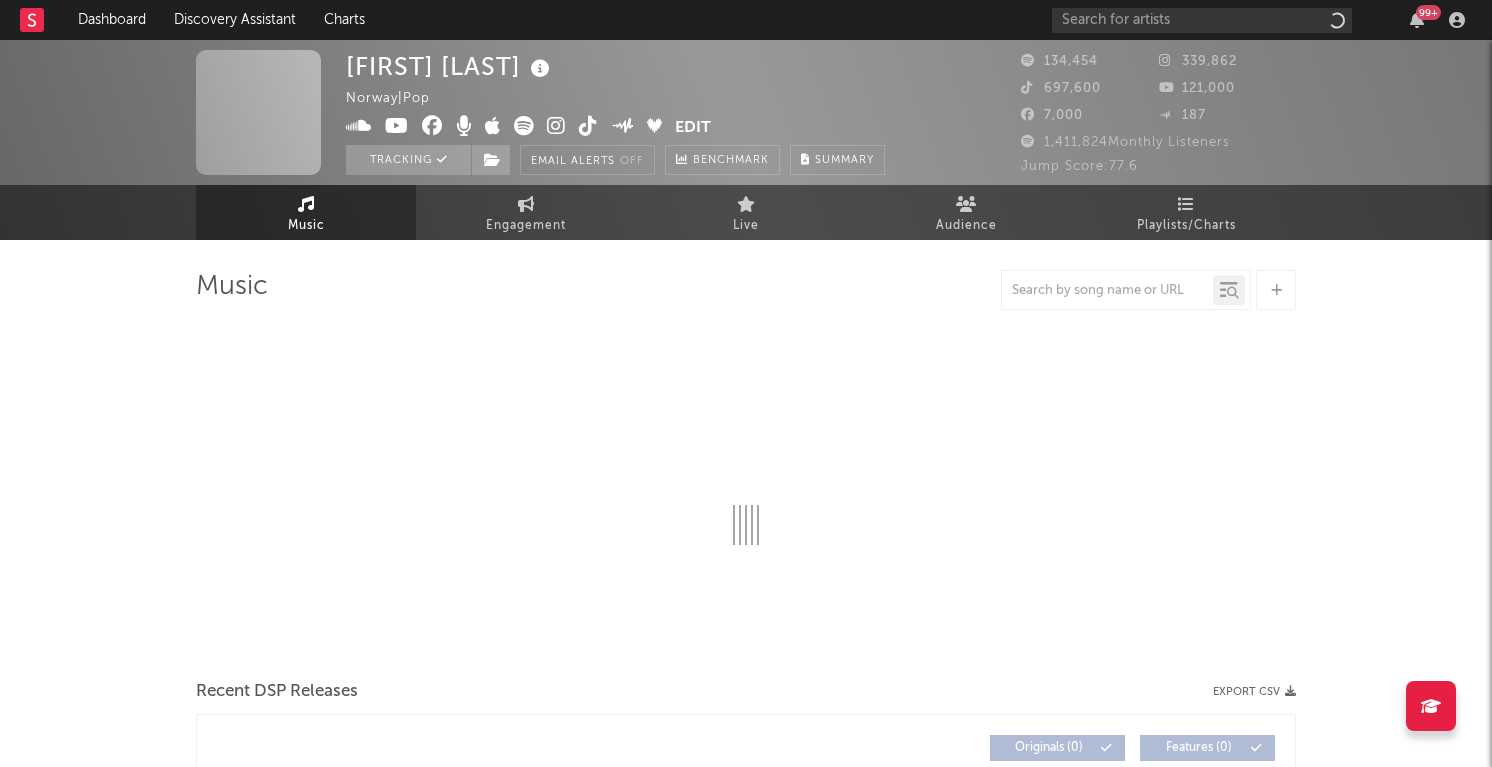 scroll, scrollTop: 0, scrollLeft: 0, axis: both 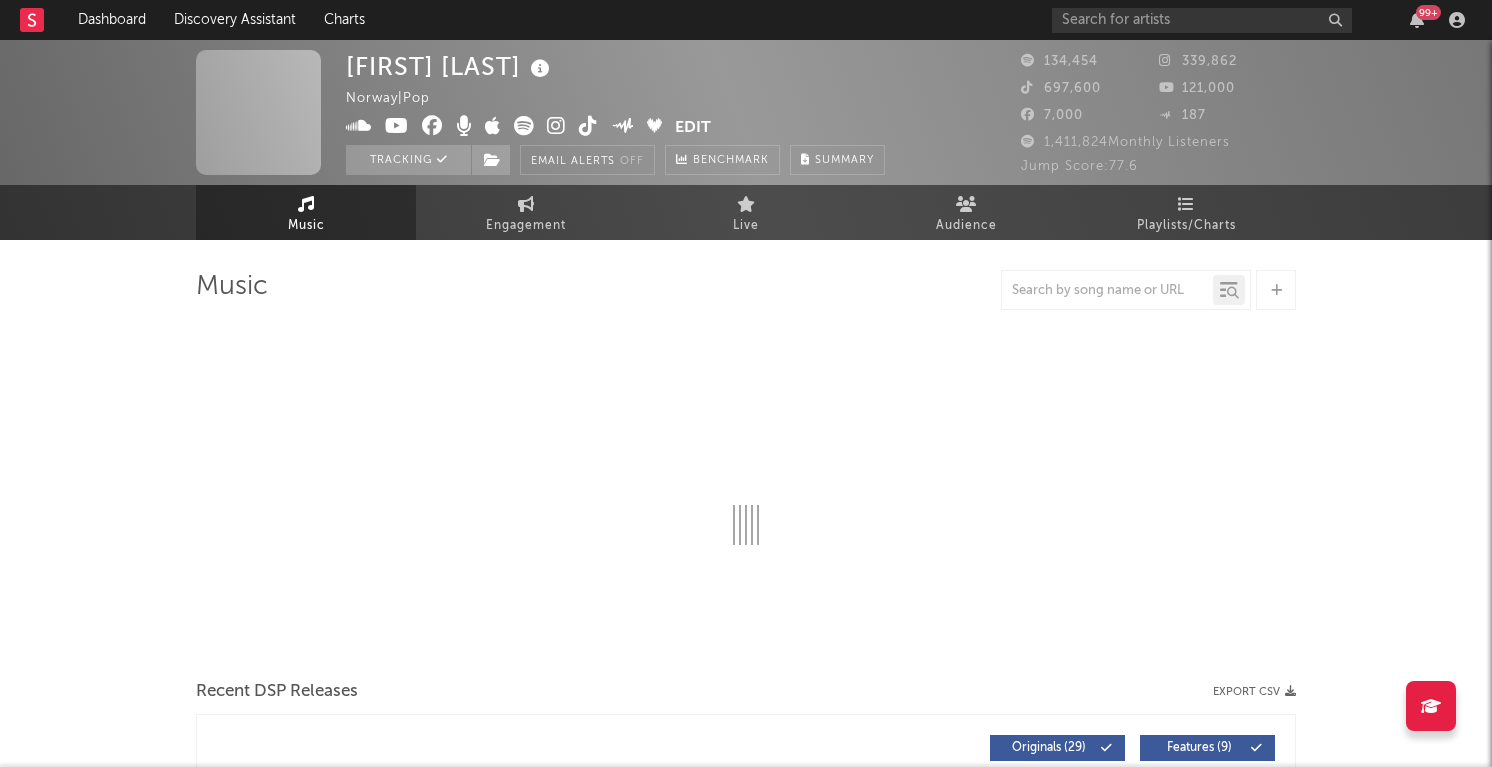 select on "6m" 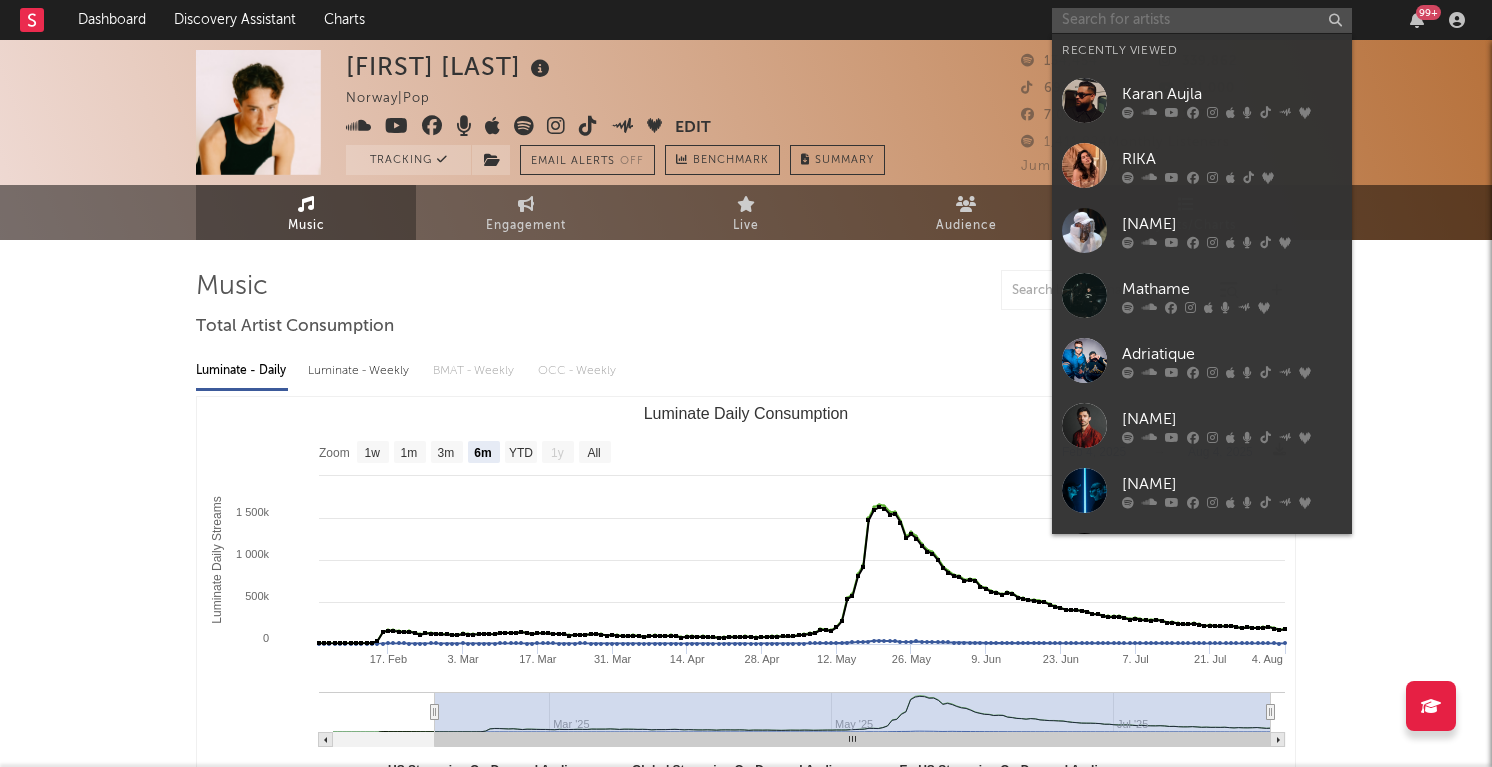 click at bounding box center (1202, 20) 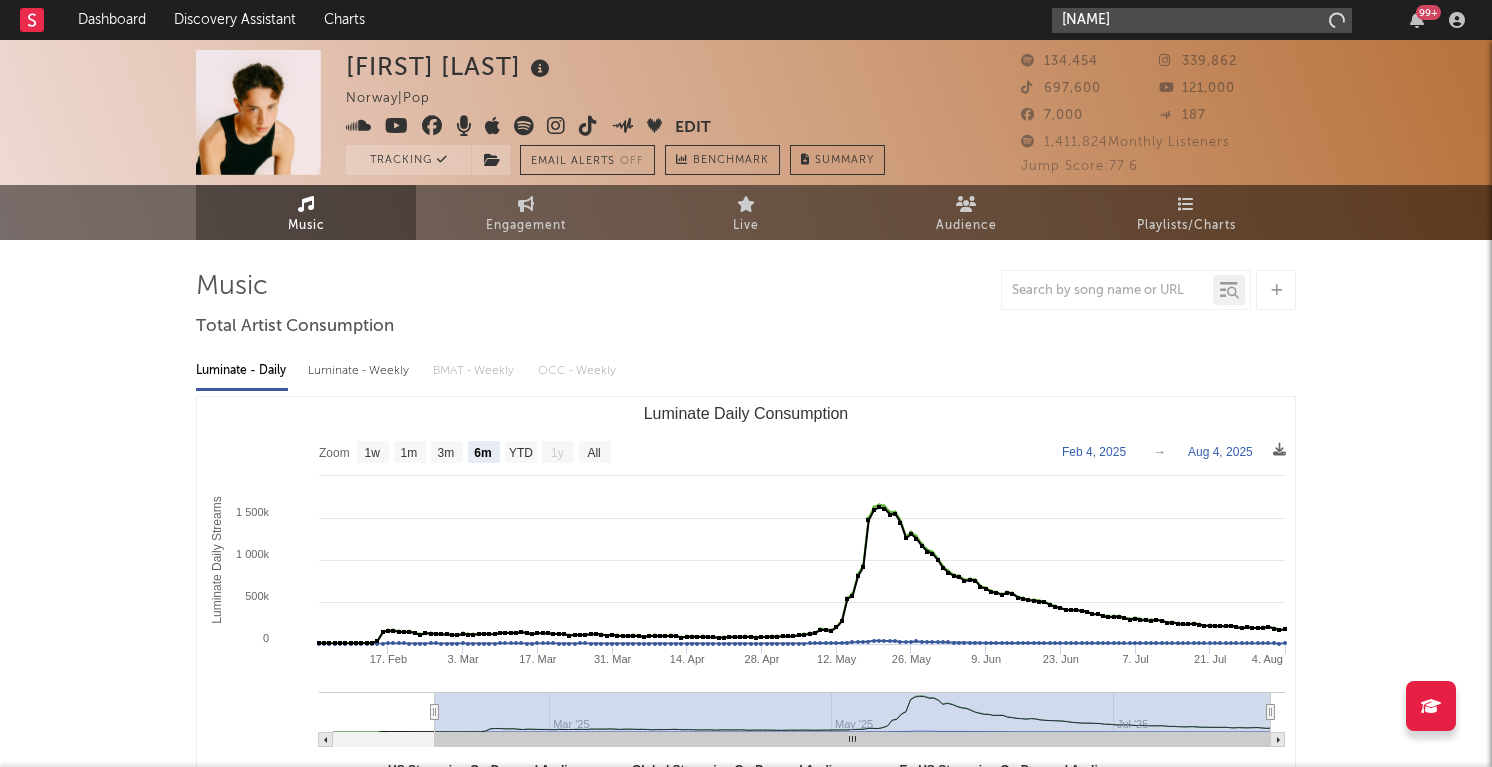 type on "[NAME]" 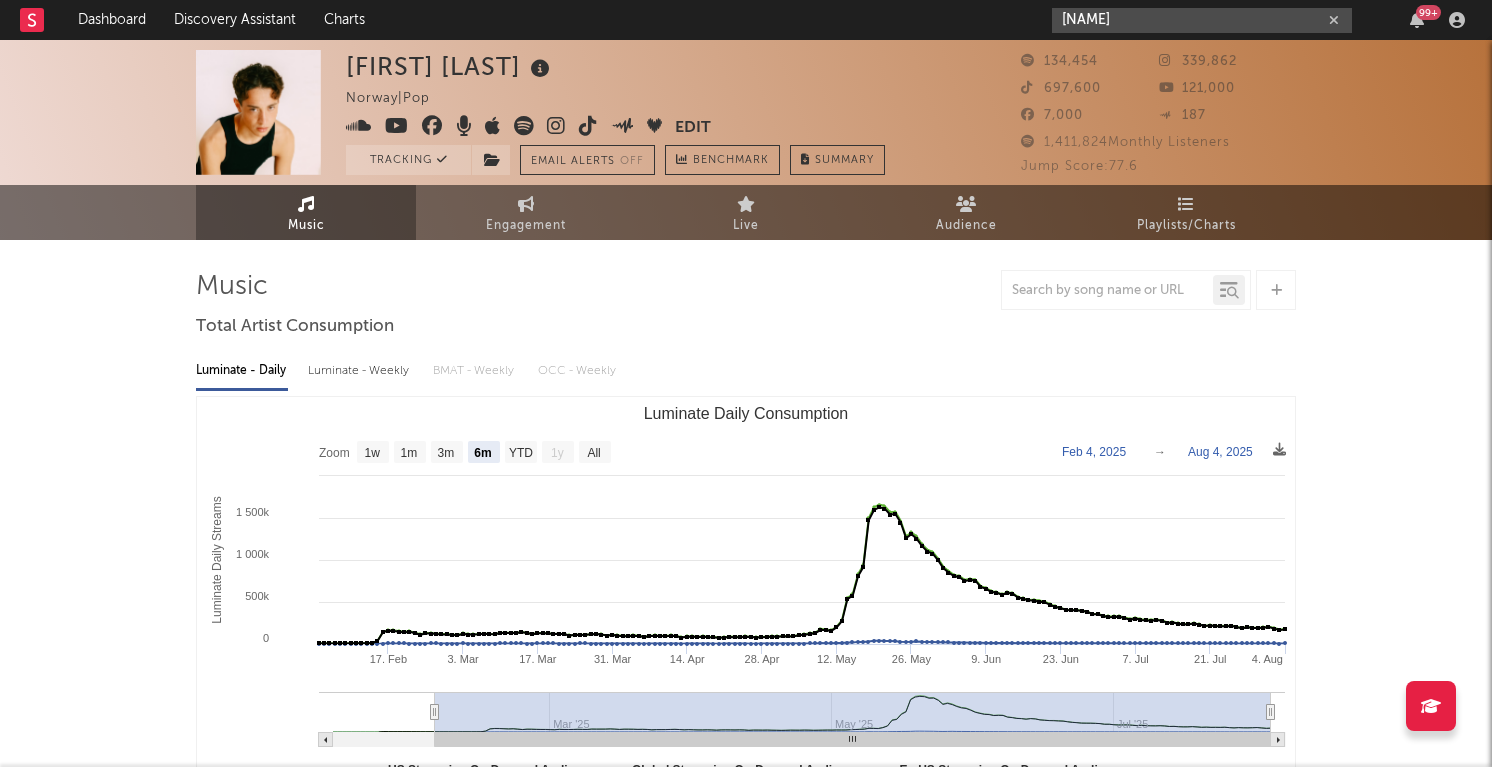 click on "[NAME]" at bounding box center (1202, 20) 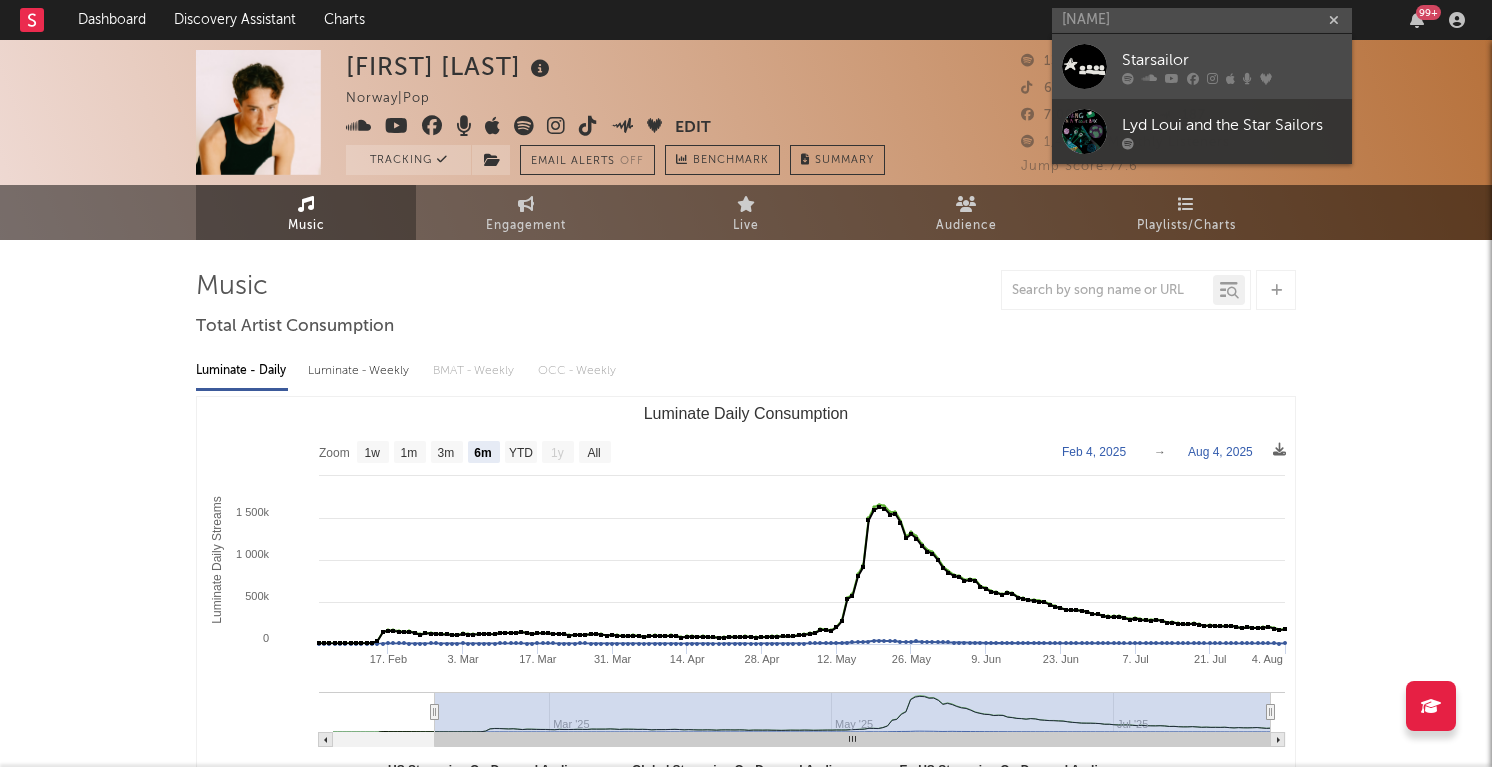 click on "Starsailor" at bounding box center (1232, 60) 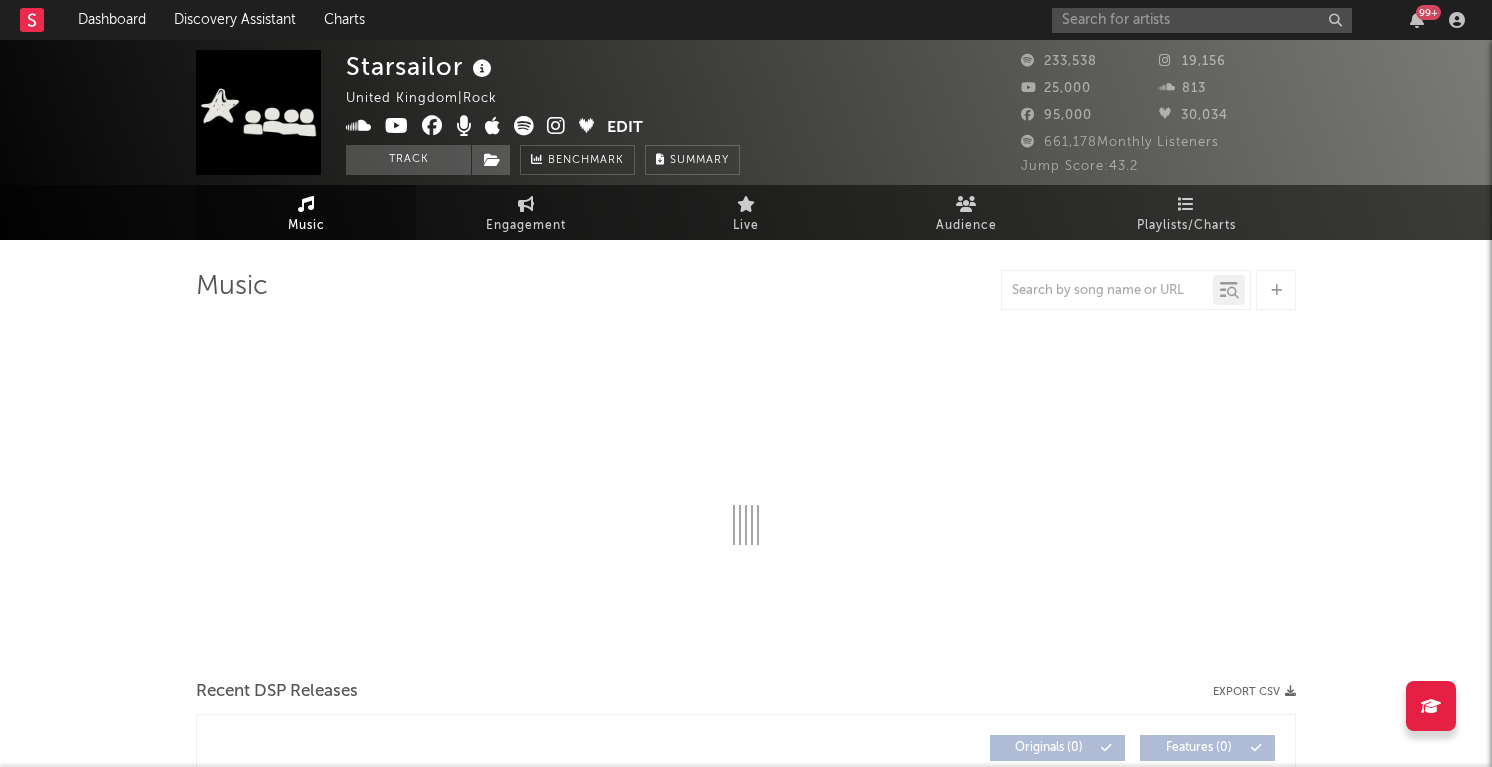 select on "6m" 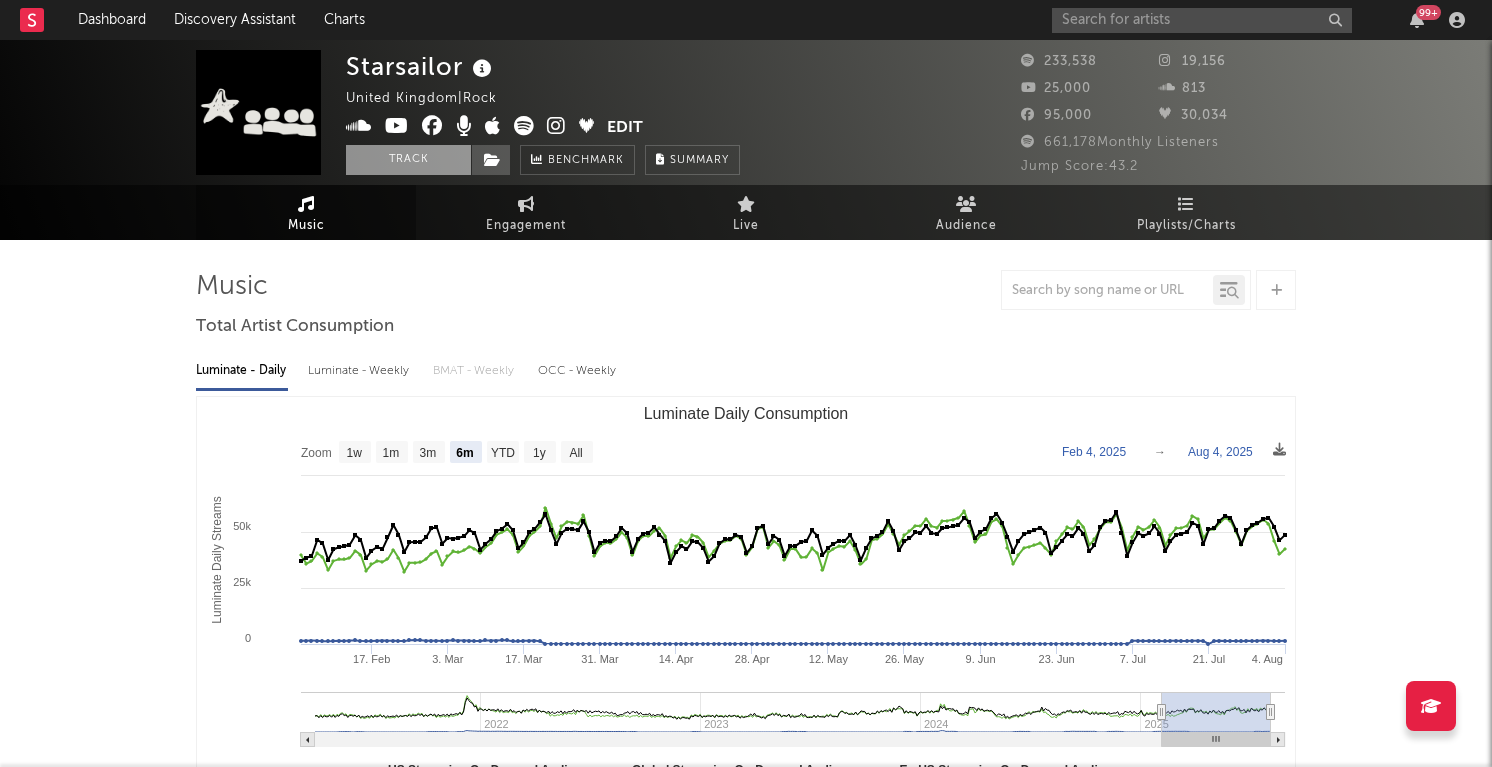 click on "Track" at bounding box center [408, 160] 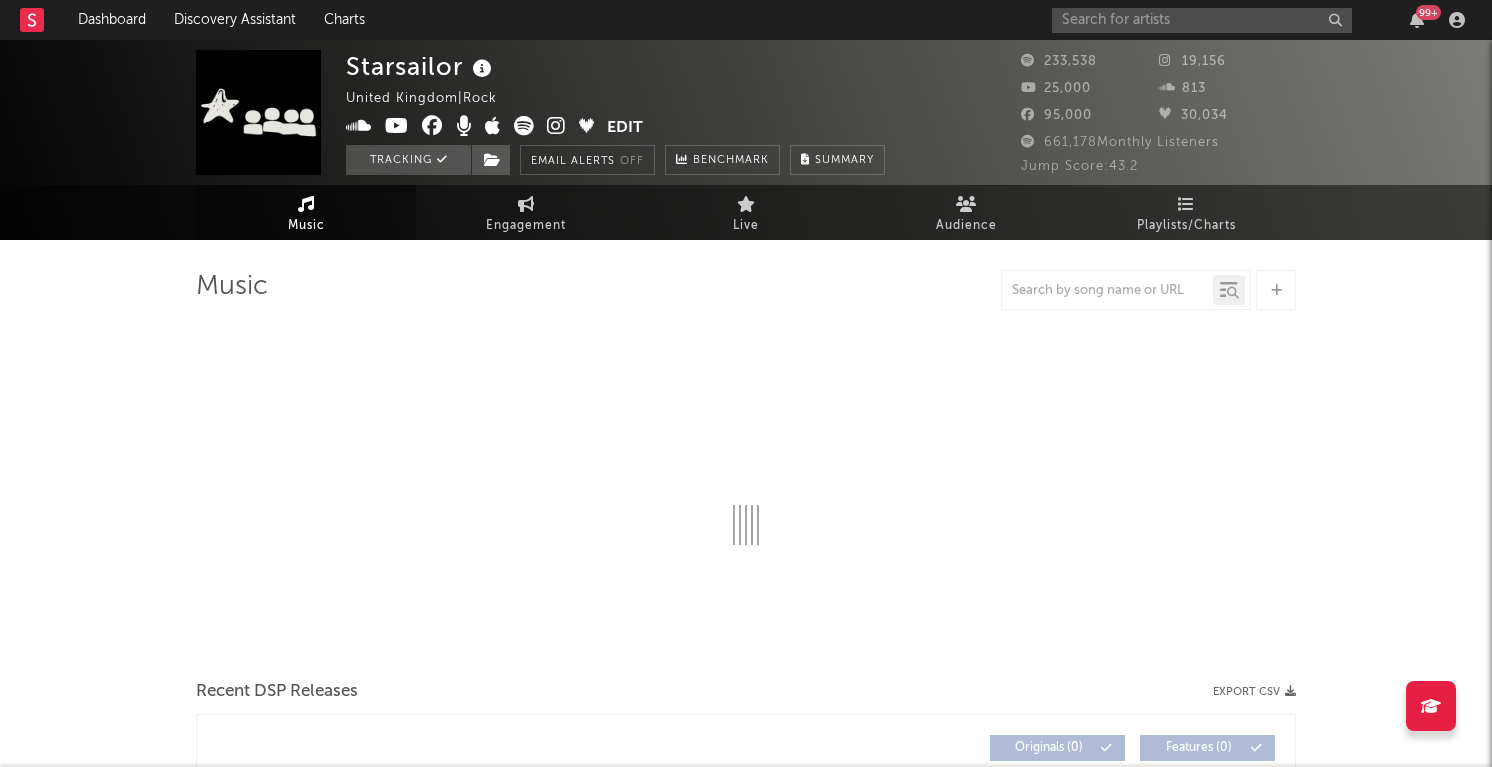 select on "6m" 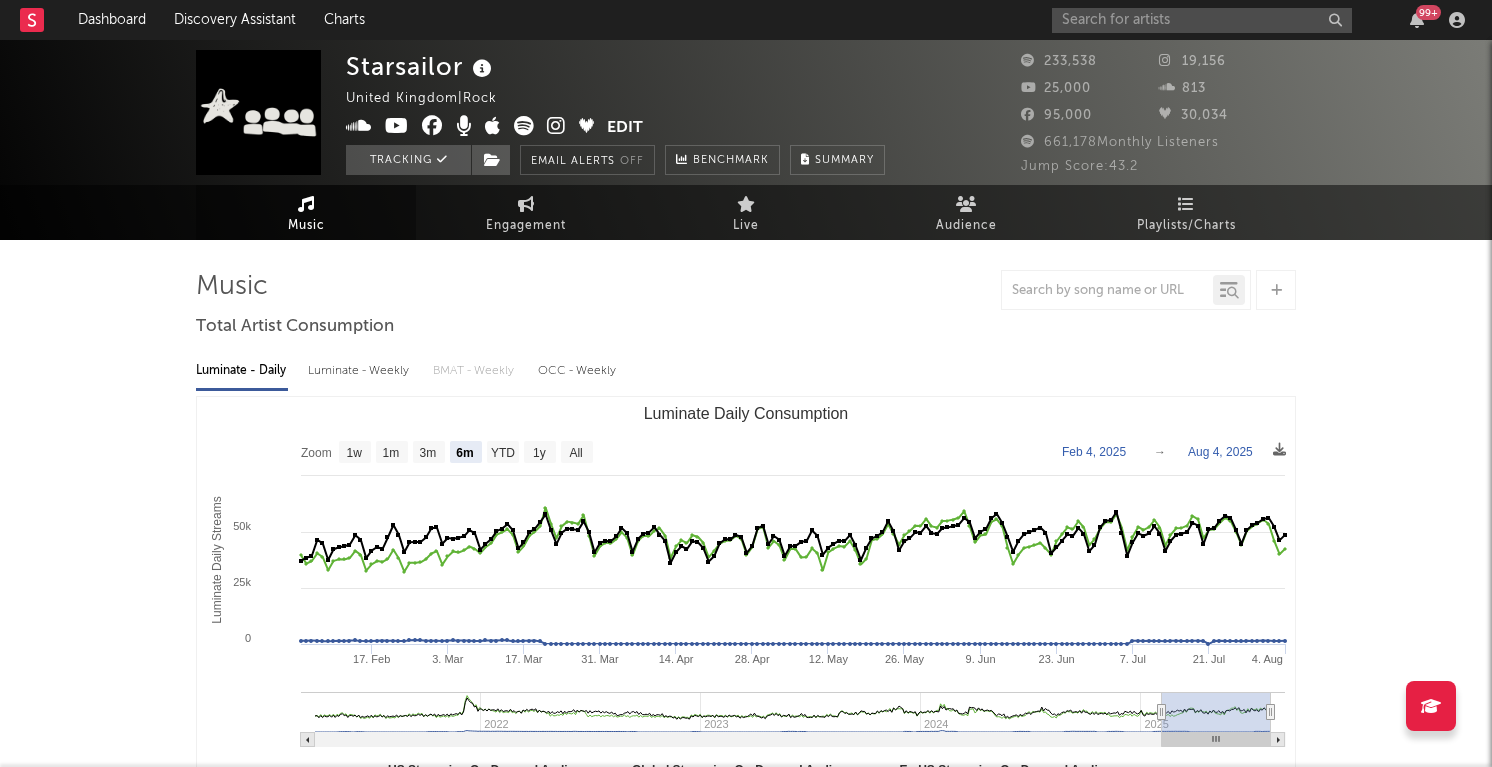 click at bounding box center (482, 69) 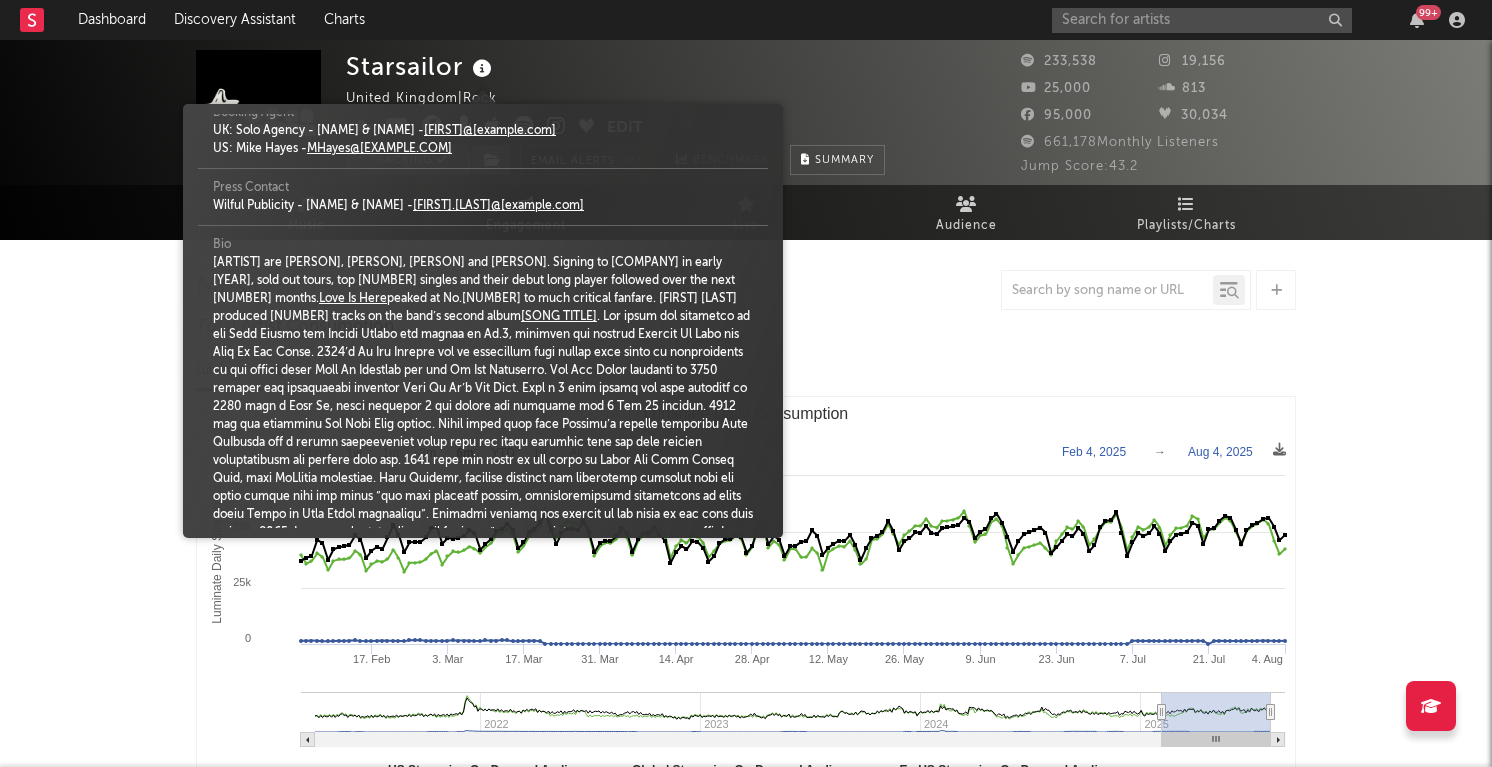 scroll, scrollTop: 210, scrollLeft: 0, axis: vertical 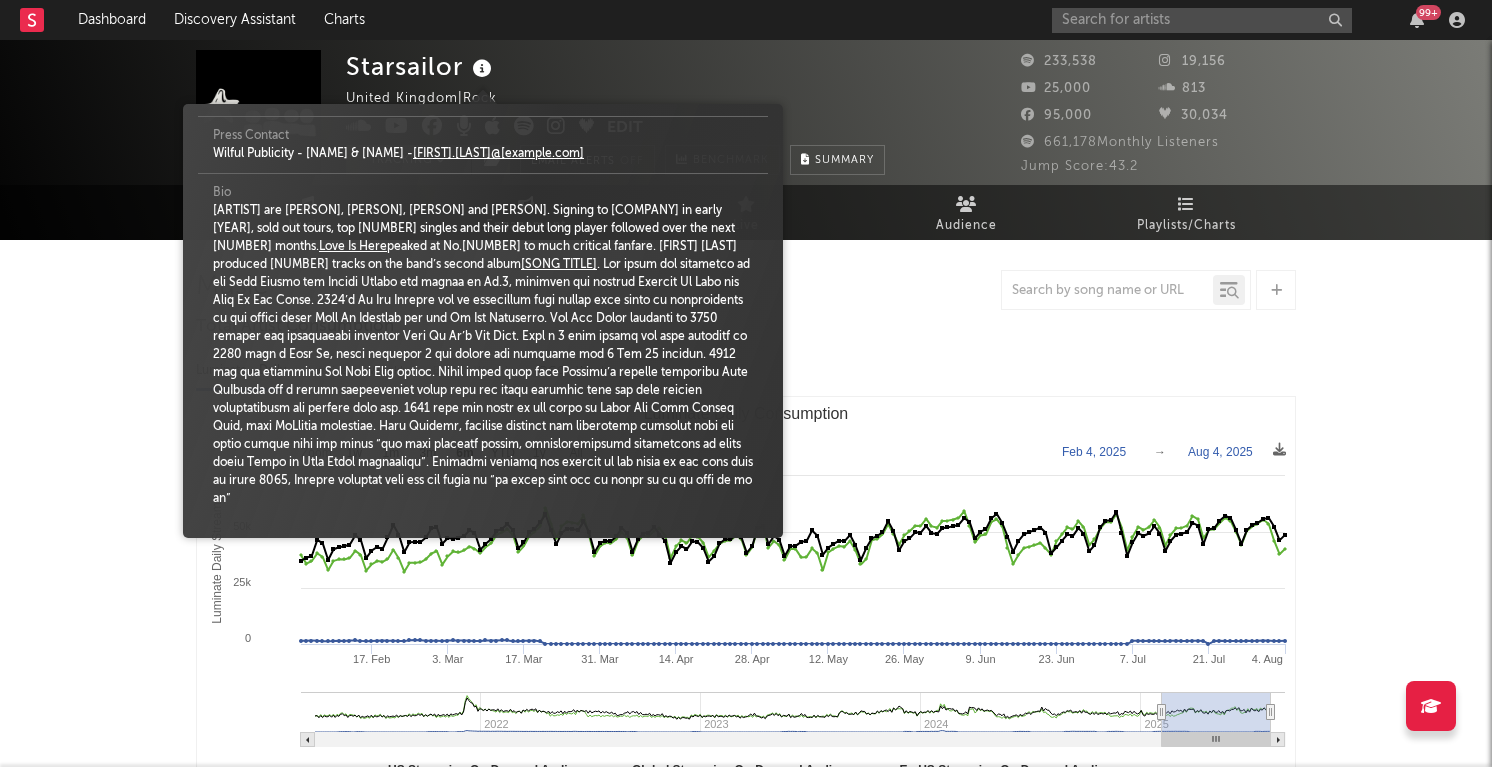 click on "Luminate - Daily Luminate - Weekly BMAT - Weekly OCC - Weekly" at bounding box center [746, 371] 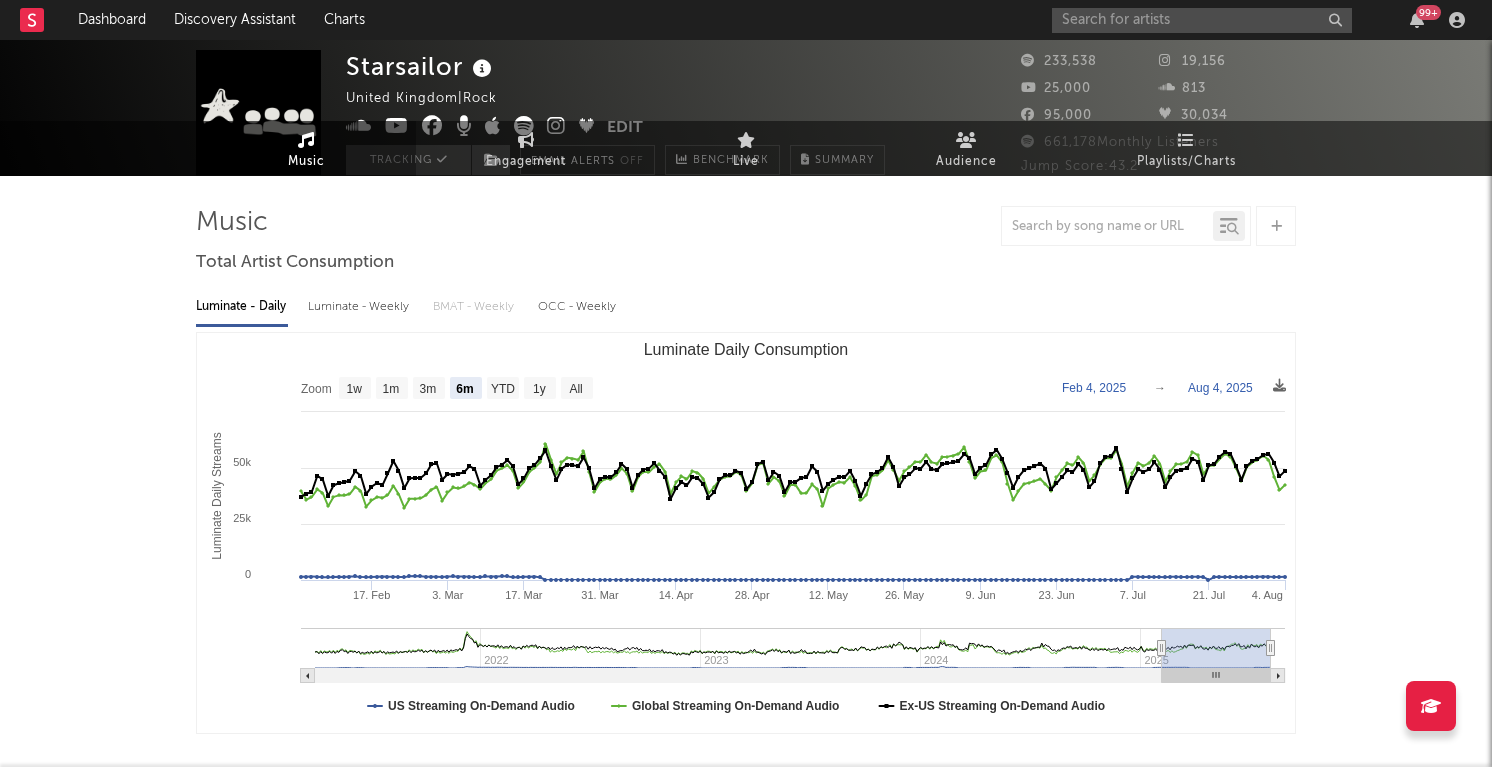 scroll, scrollTop: 0, scrollLeft: 0, axis: both 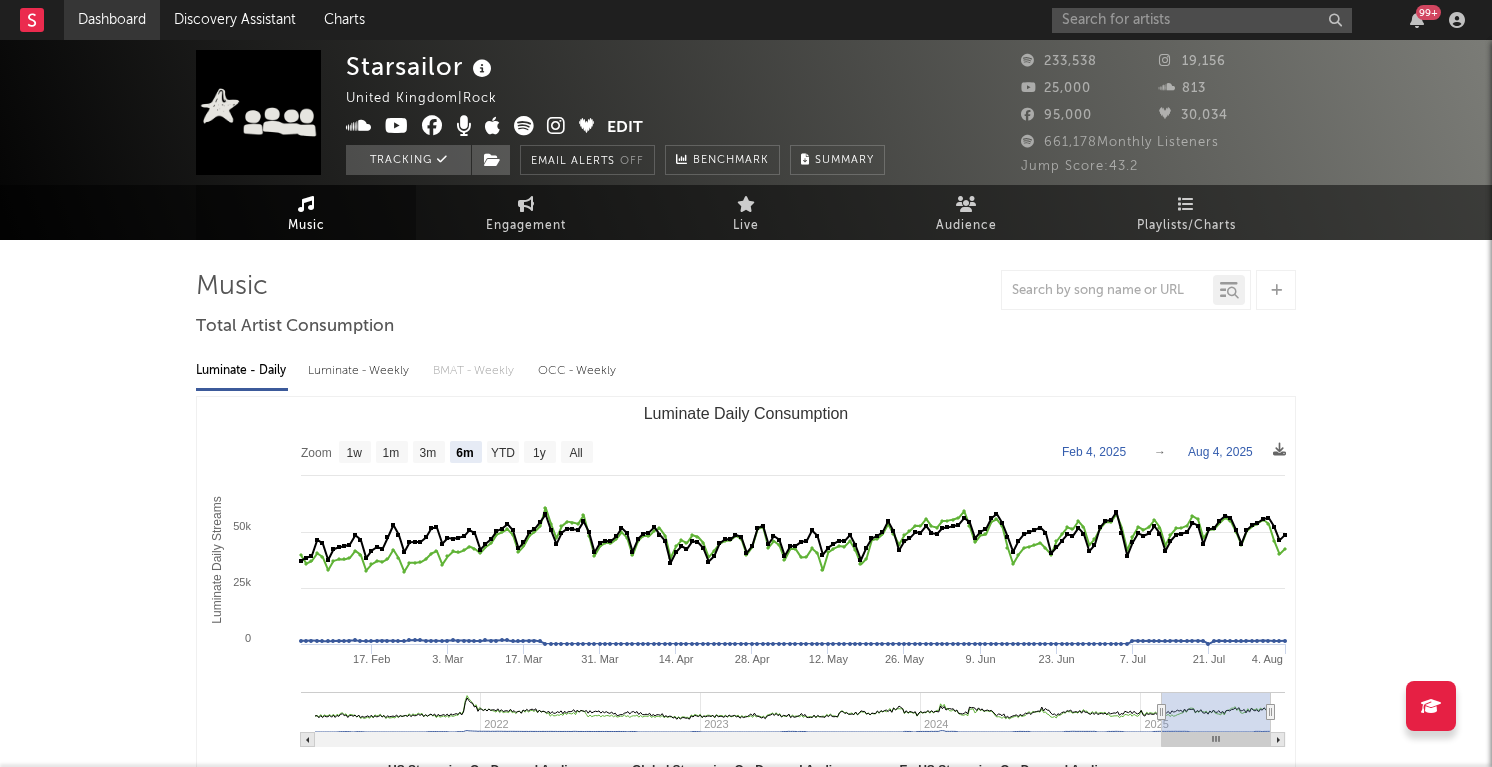 click on "Dashboard" at bounding box center (112, 20) 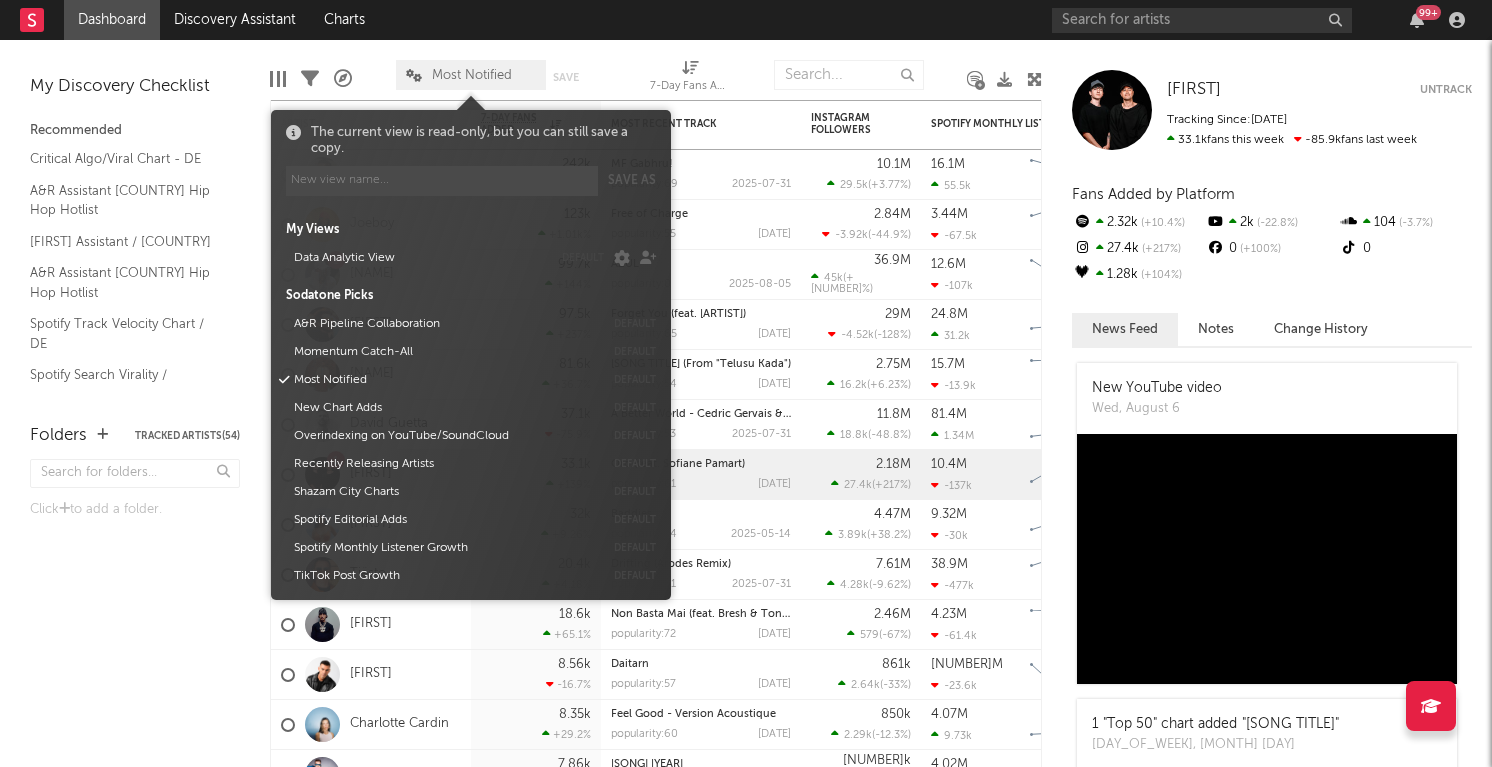 click at bounding box center [414, 75] 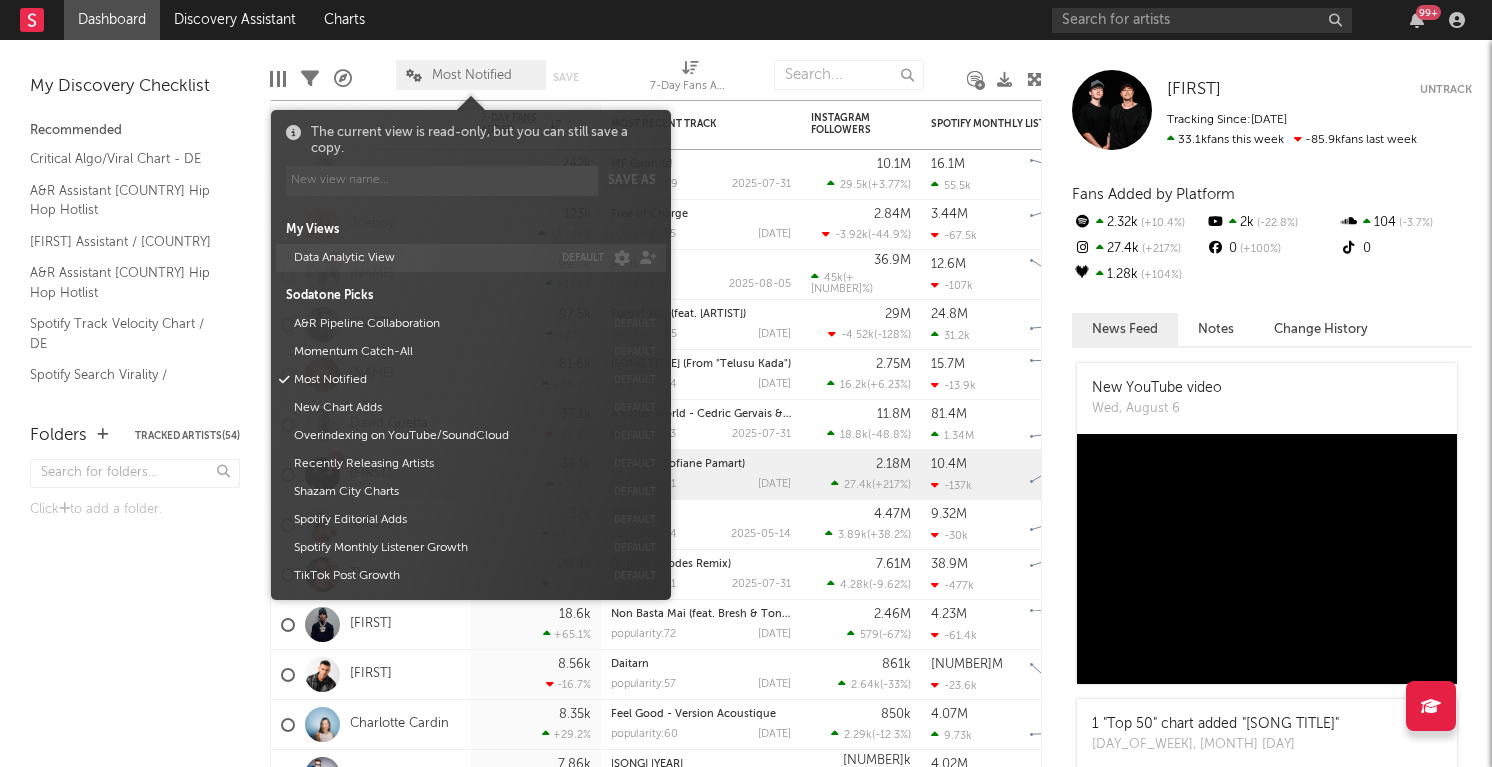click on "Data Analytic View" at bounding box center [419, 258] 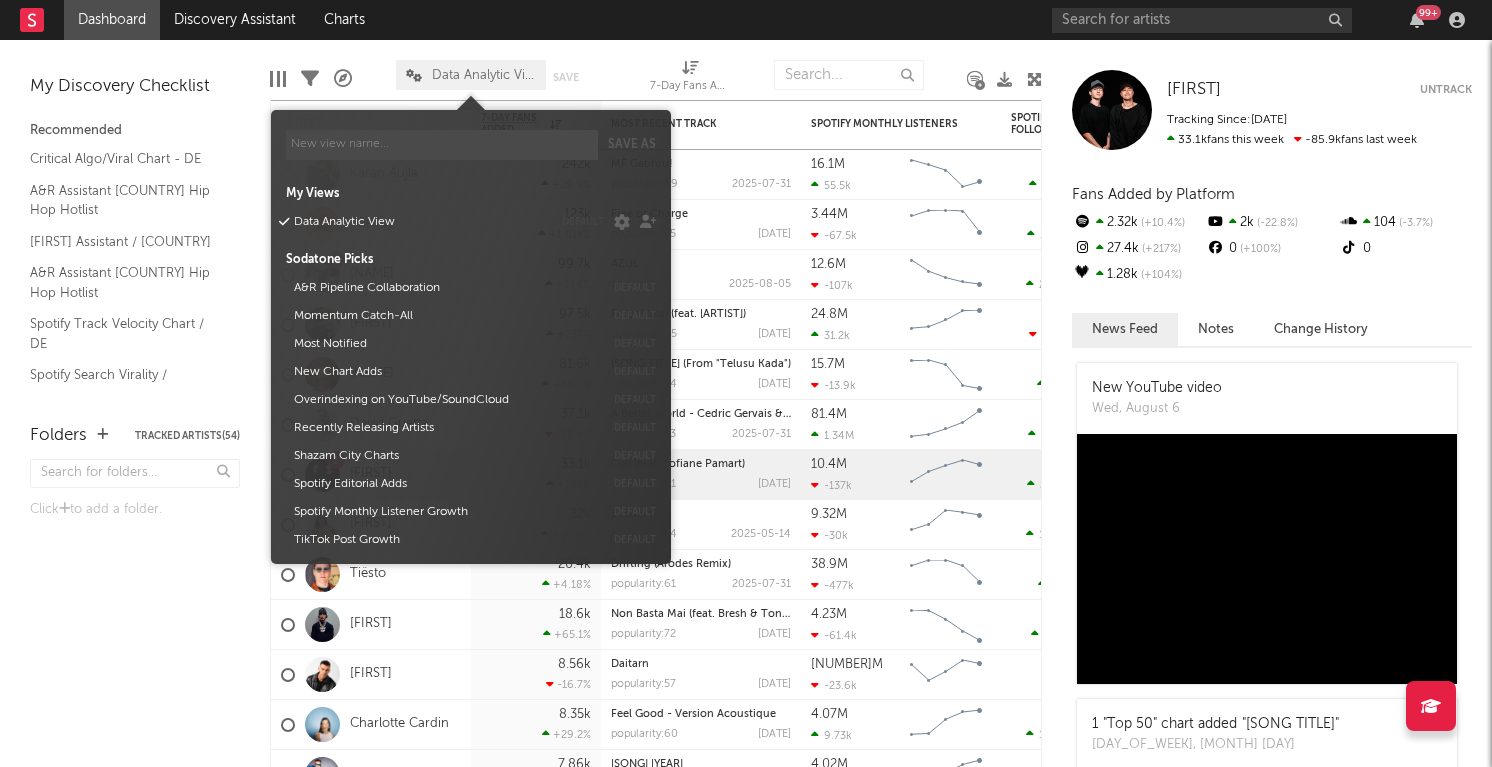 click on "Edit Columns Filters A&R Pipeline Data Analytic View Save Save as 7-Day Fans Added (7-Day Fans Added)" at bounding box center [656, 70] 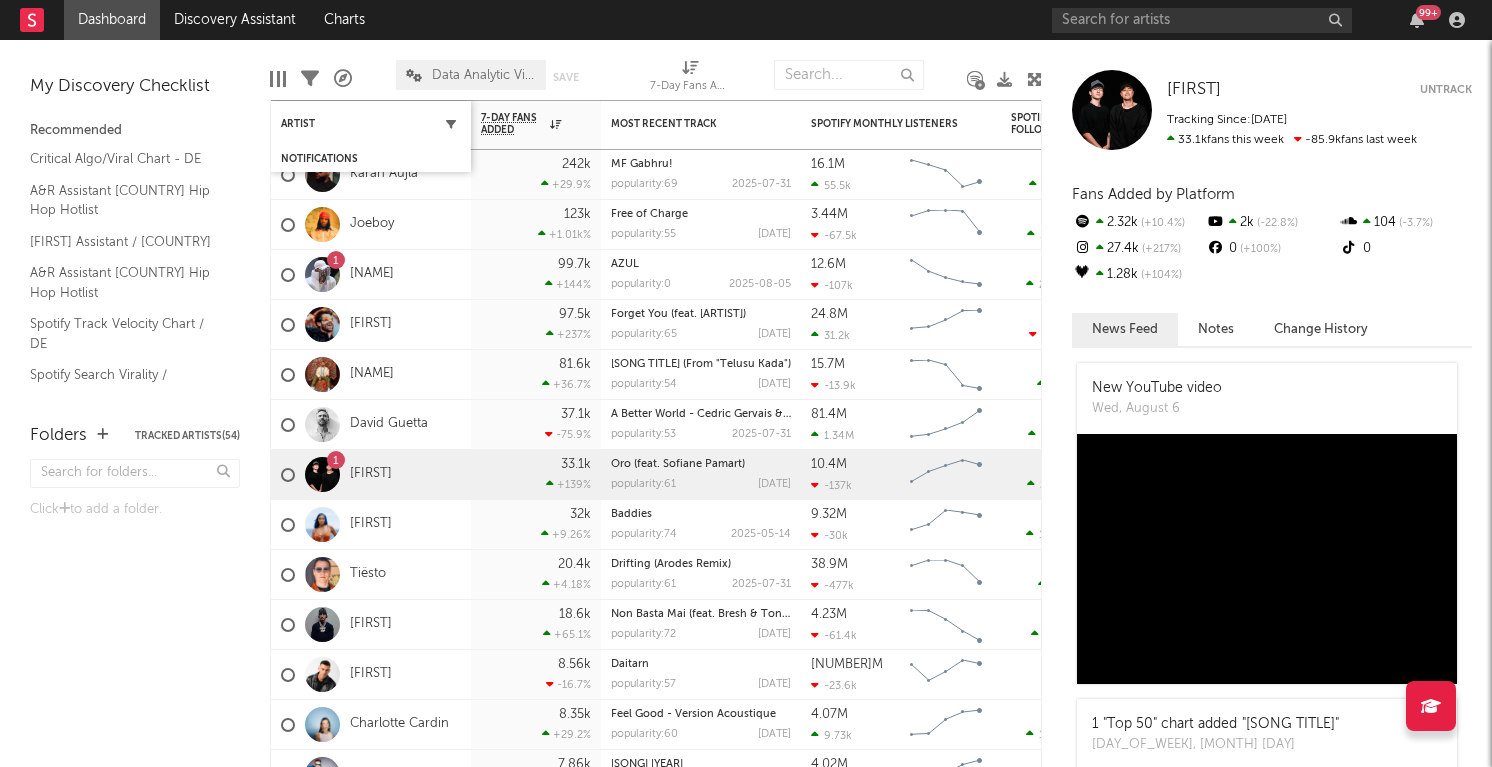 click at bounding box center (451, 124) 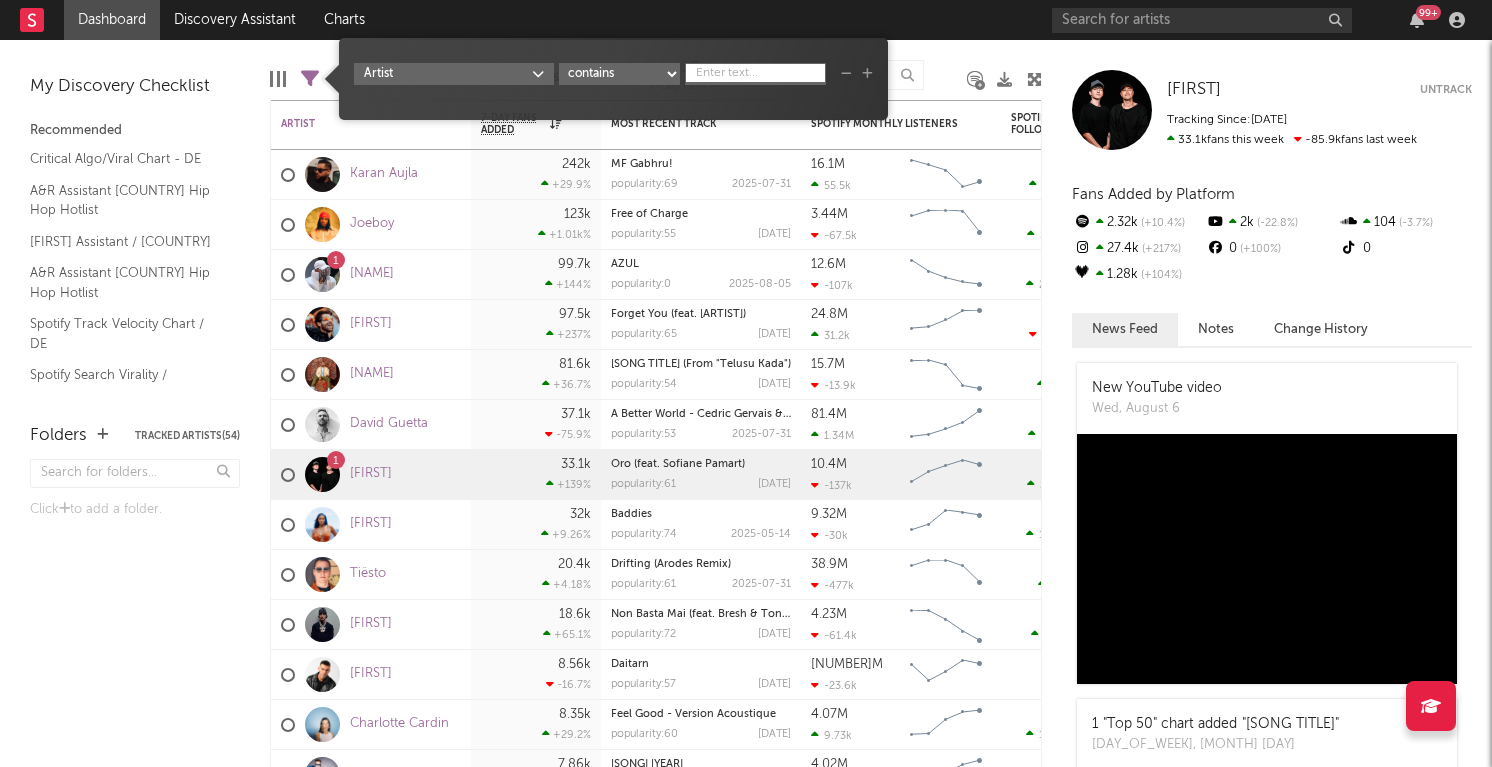 click on "Artist contains starts with does not contain contains any" at bounding box center [613, 86] 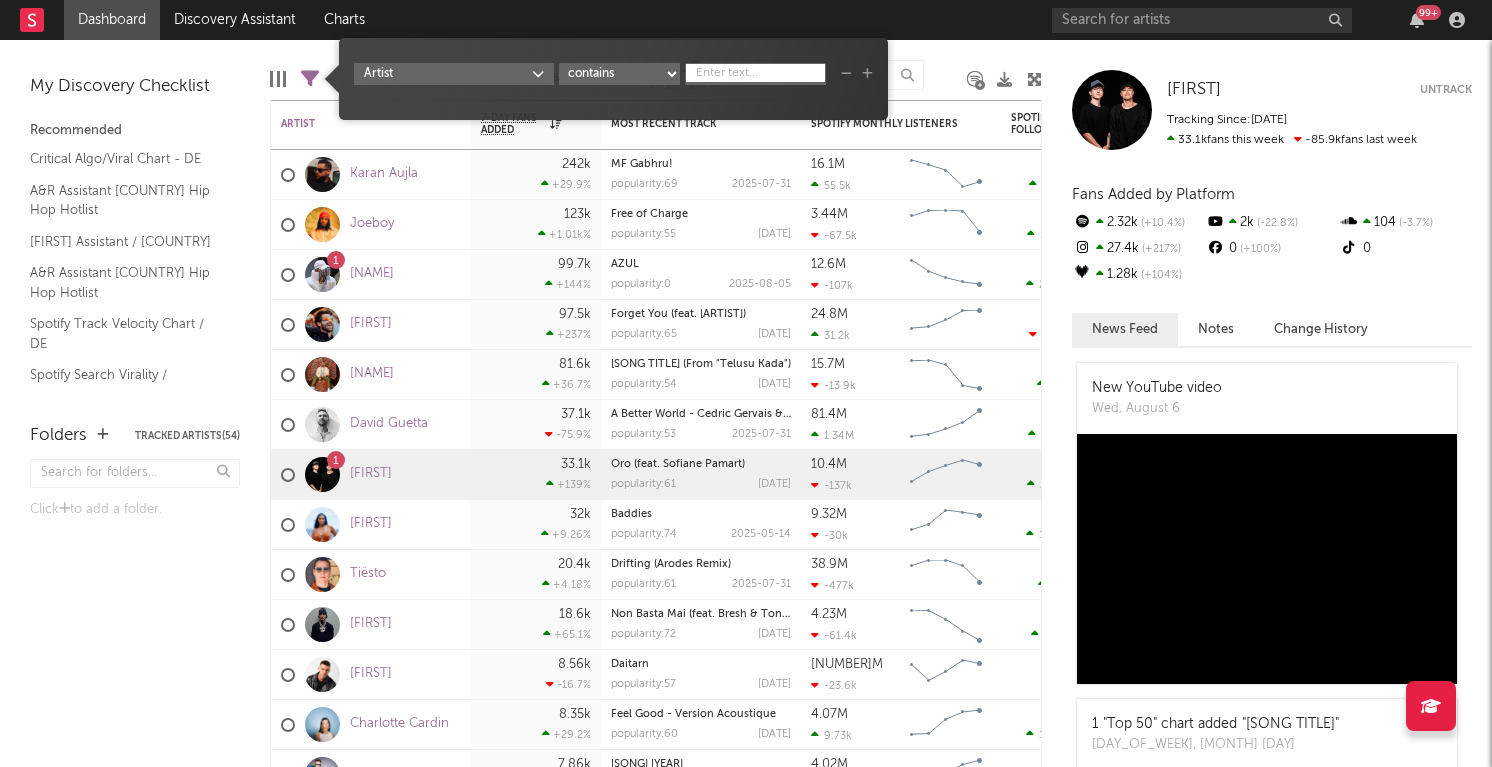 click on "Dashboard Discovery Assistant Charts [NUMBER] +Notifications Settings Mark all as read All Growth Releases/Events Playlisting Today [PERSON] [TIME] Added [NUMBER]x more YouTube views than their usual daily growth (+[NUMBER] compared to +[NUMBER] on average). [PERSON] [TIME] Added [NUMBER]x more Tiktok followers than their usual daily growth (+[NUMBER] compared to +[NUMBER] on average). Yesterday [PERSON] [TIME] Released a new Spotify album - [ALBUM]. [PERSON] [TIME] Released a new YouTube video - [SONG] #[TAG] #[TAG] #[TAG] #[TAG] #[TAG]. [PERSON] [TIME] Released a new YouTube video - This song ❤️ #[TAG] #[TAG] #[TAG]. [PERSON] [TIME] Released a new YouTube video - Vaitimbora 💃🇧🇷. [PERSON] [TIME] Added [NUMBER]x more Instagram followers than their usual daily growth (+[NUMBER] compared to +[NUMBER] on average). [PERSON] [TIME] Added [NUMBER]x more SoundCloud plays than their usual daily growth (+[NUMBER] compared to +[NUMBER] on average). [MONTH] [DAY], [YEAR] [PERSON] [TIME] [PERSON] ( )" at bounding box center [746, 383] 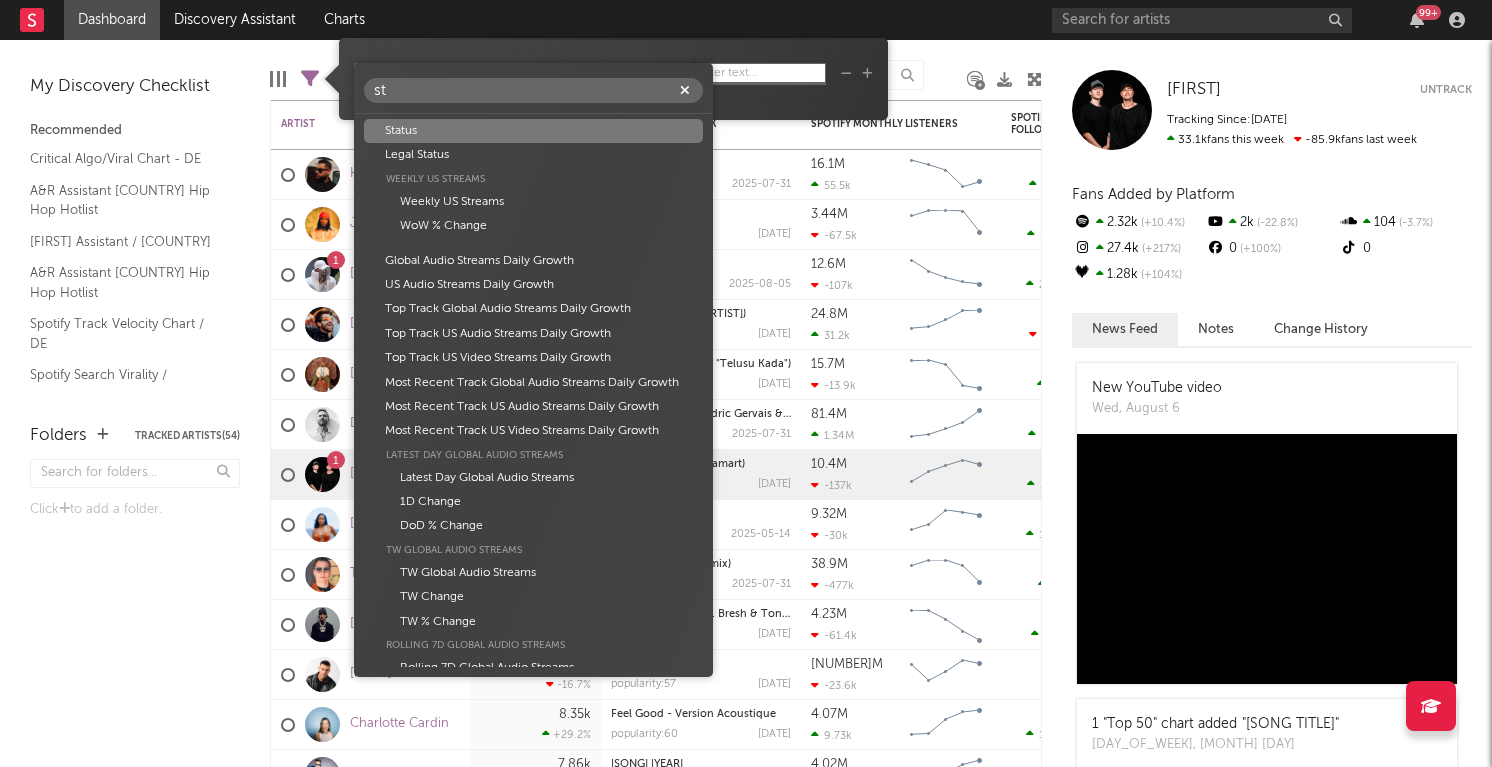 type on "s" 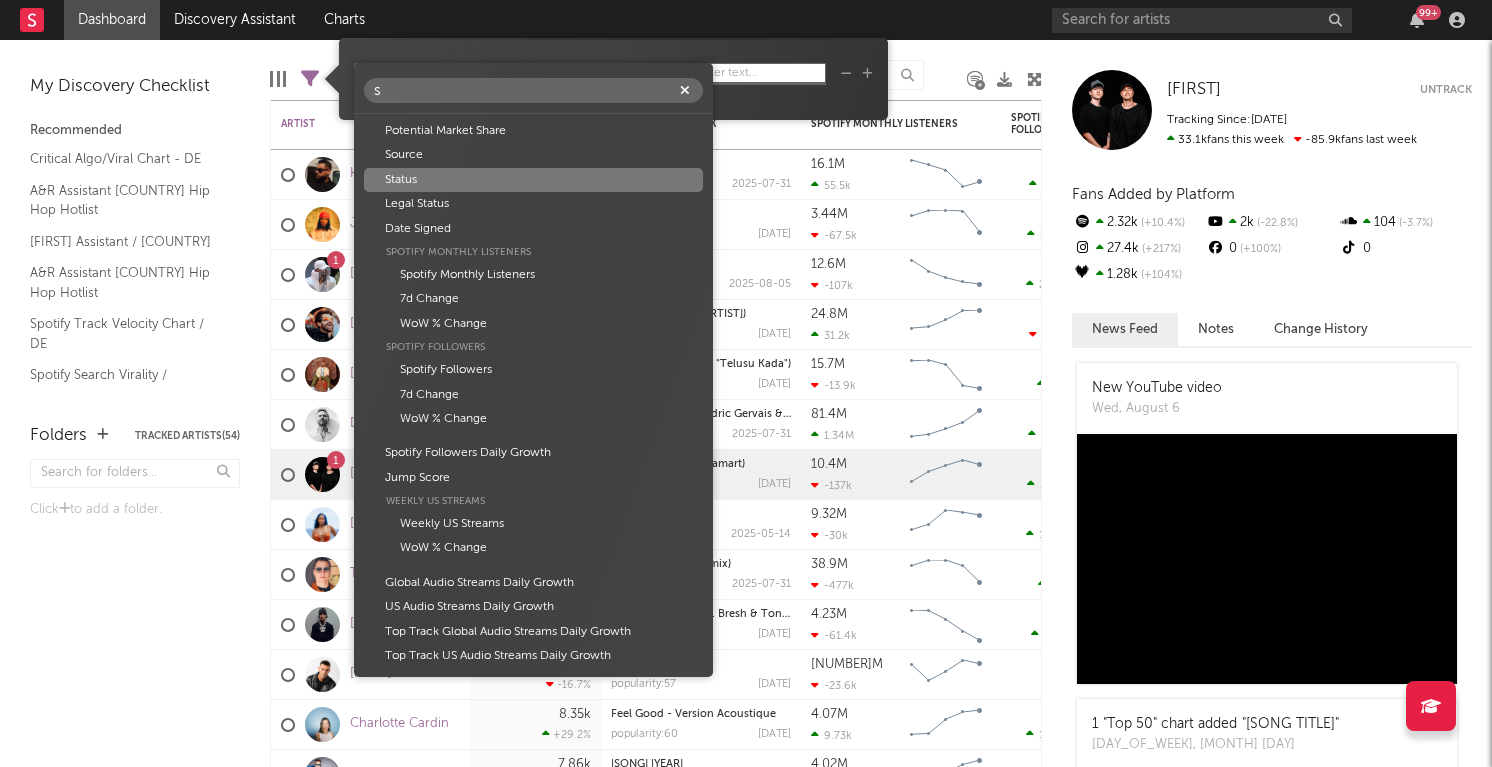 type 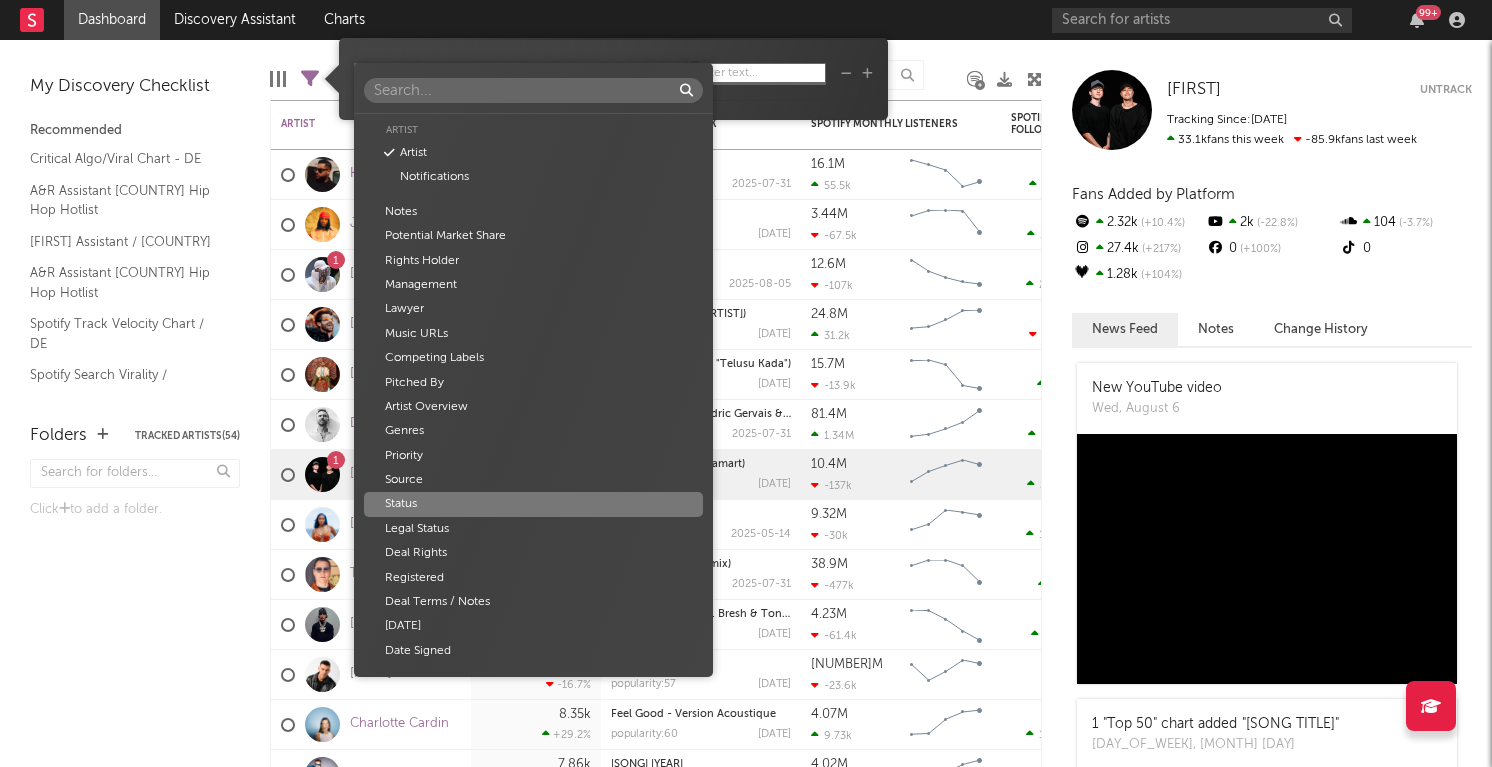 click on "Artist Artist Notifications Notes Potential Market Share Rights Holder Management Lawyer Music URLs Competing Labels Pitched By Artist Overview Genres Priority Source Status Legal Status Deal Rights Registered Deal Terms / Notes First Contact Date Date Signed 7-Day Fans Added 7-Day Fans Added WoW % Change Most Recent Track Most Recent Track Popularity Released Most Recent Copyright Most Recent Copyright Label Spotify Monthly Listeners Spotify Monthly Listeners 7d Change WoW % Change Spotify Followers Spotify Followers 7d Change WoW % Change Spotify Followers Daily Growth Jump Score Folders Weekly US Streams Weekly US Streams WoW % Change Global Audio Streams Daily Growth US Audio Streams Daily Growth Top Track Global Audio Streams Daily Growth Top Track US Audio Streams Daily Growth Top Track US Video Streams Daily Growth Most Recent Track Global Audio Streams Daily Growth Most Recent Track US Audio Streams Daily Growth Most Recent Track US Video Streams Daily Growth Latest Day Global Audio Streams 1D Change" at bounding box center [746, 383] 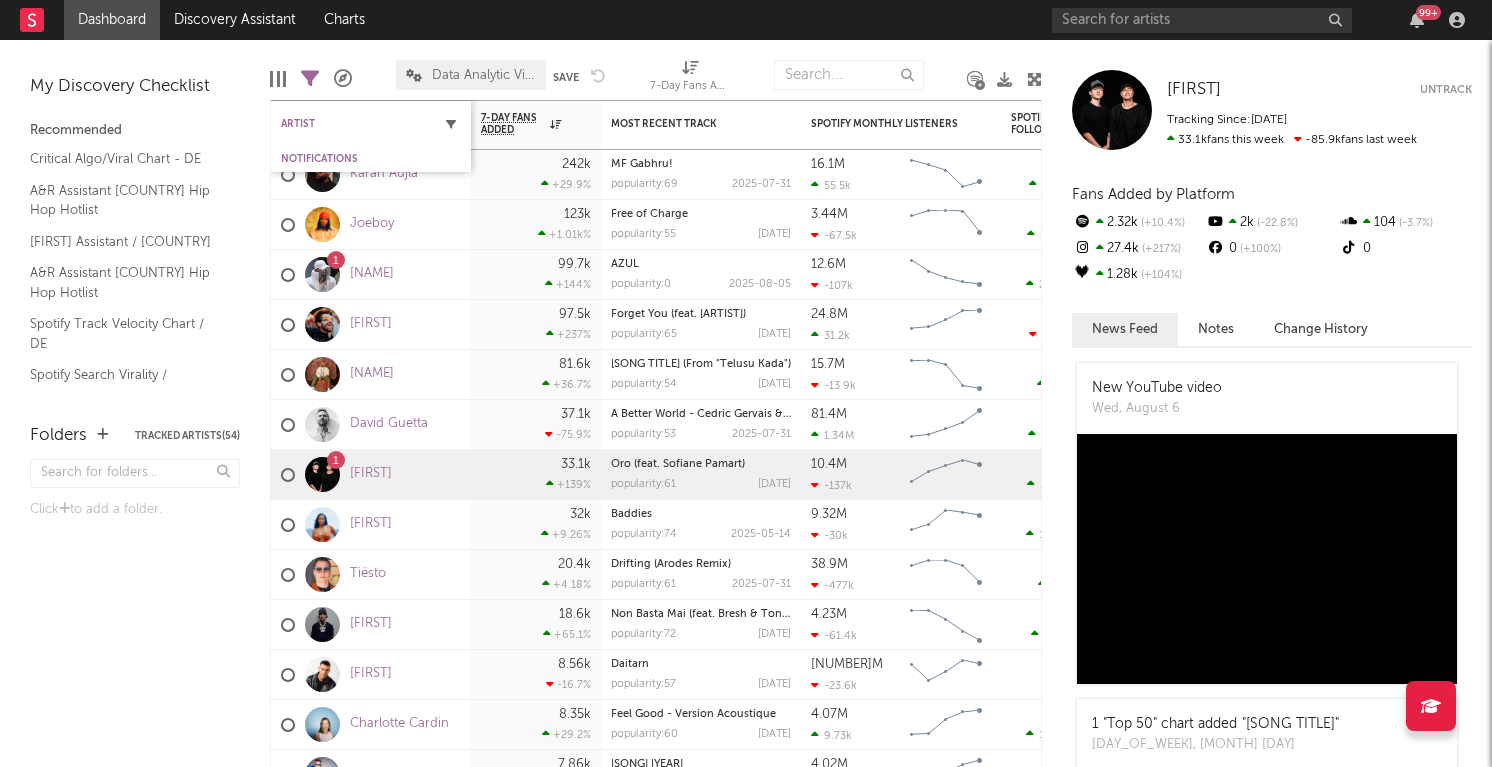 click at bounding box center [451, 124] 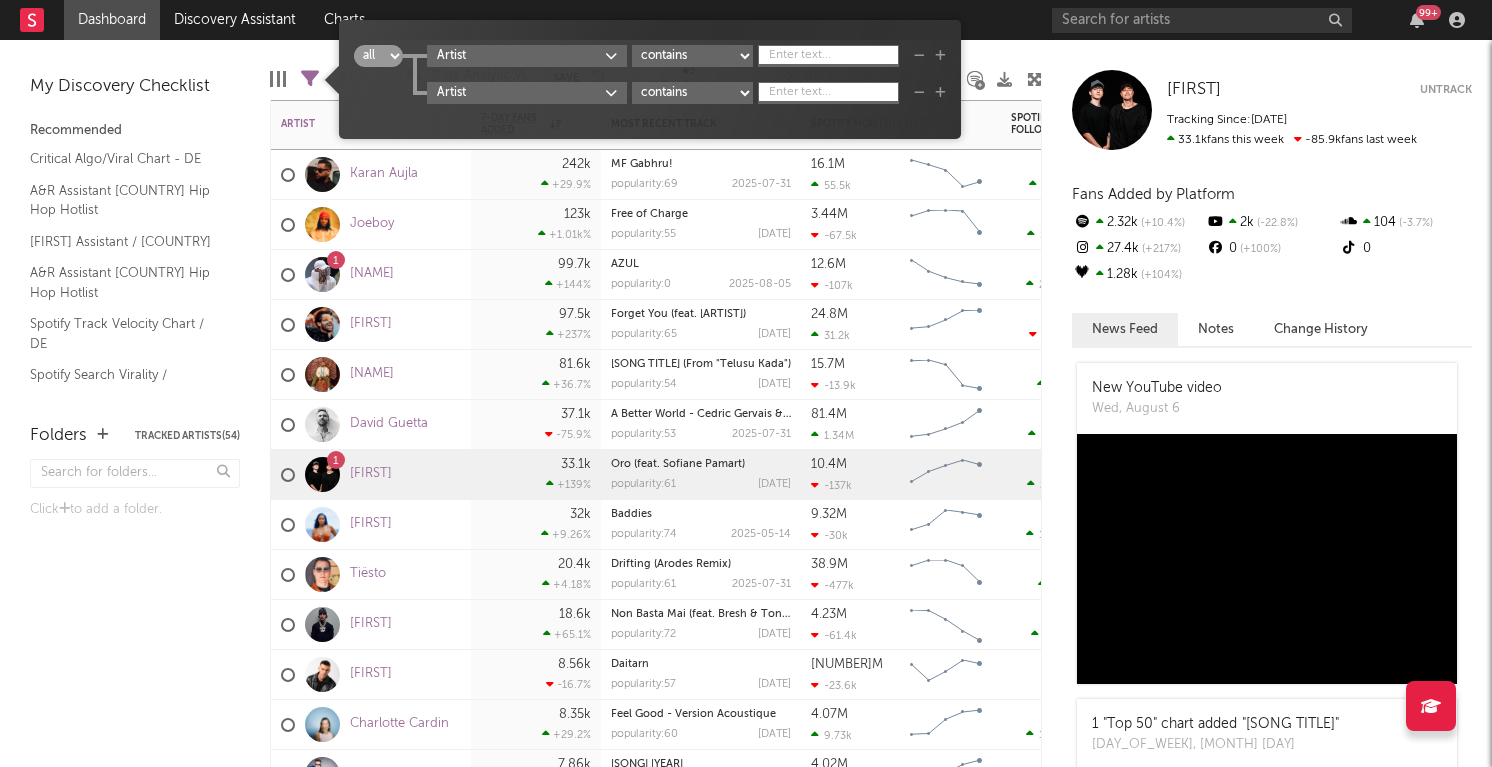 click on "99.7k +144 %" at bounding box center [536, 274] 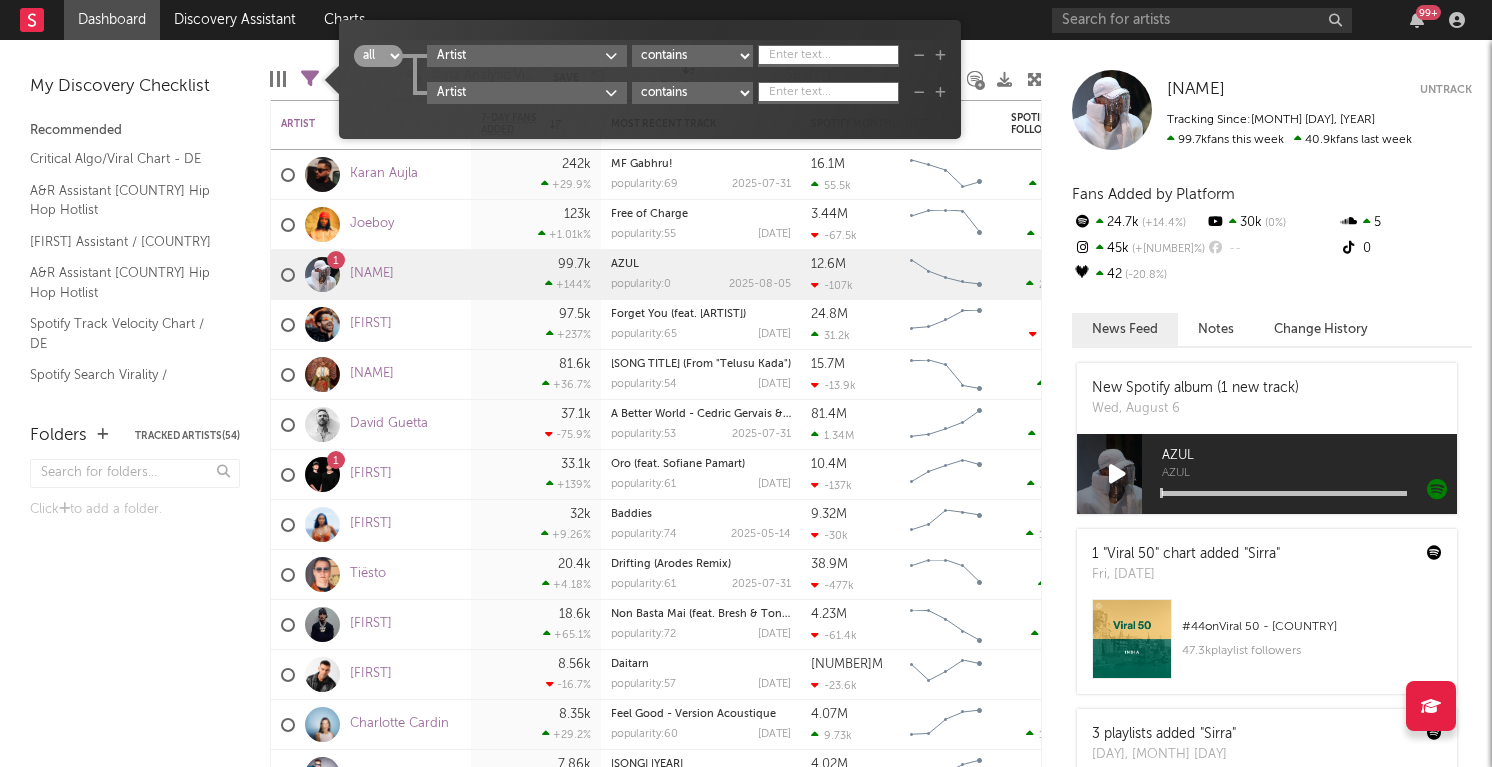 click at bounding box center (310, 79) 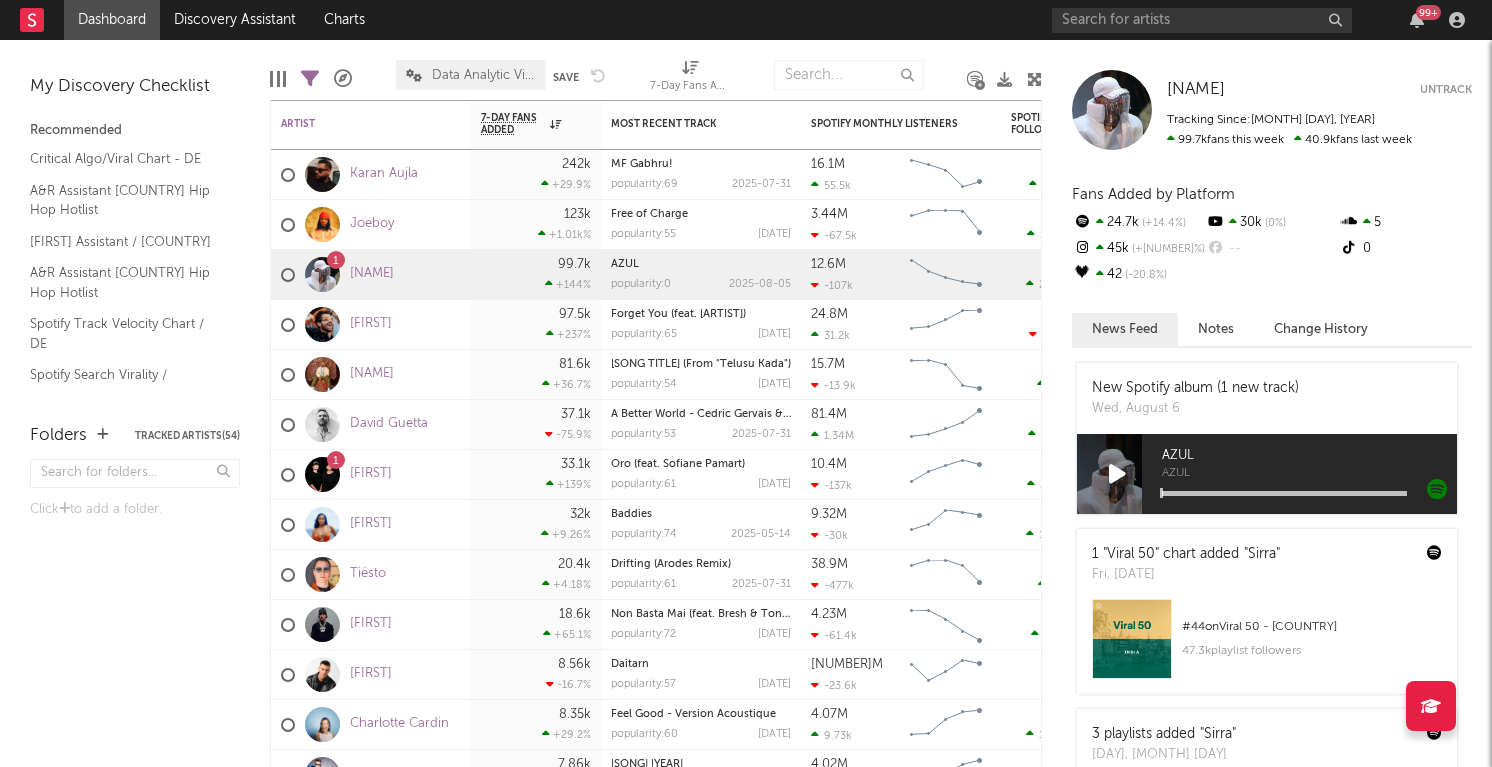 click at bounding box center [278, 79] 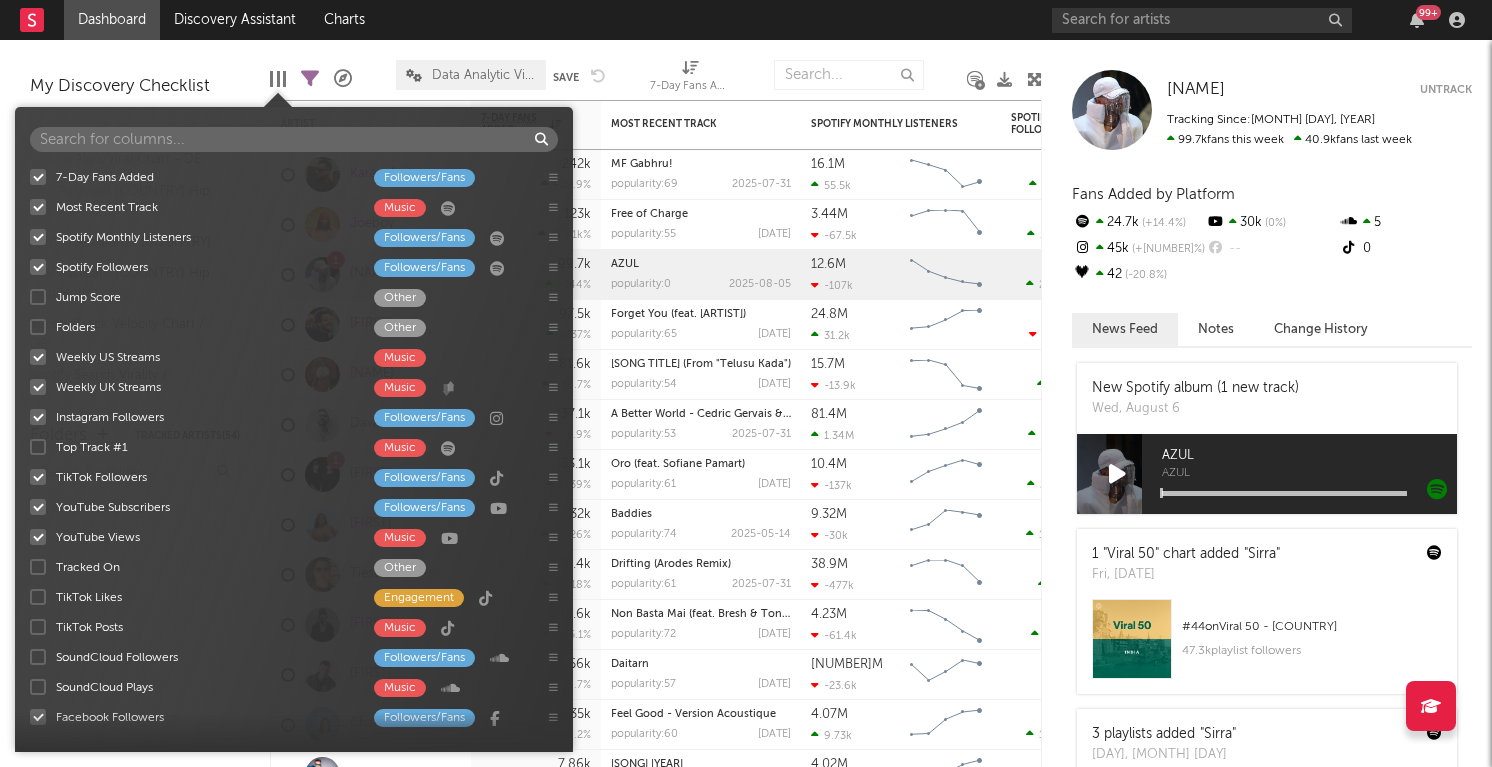 click at bounding box center [278, 79] 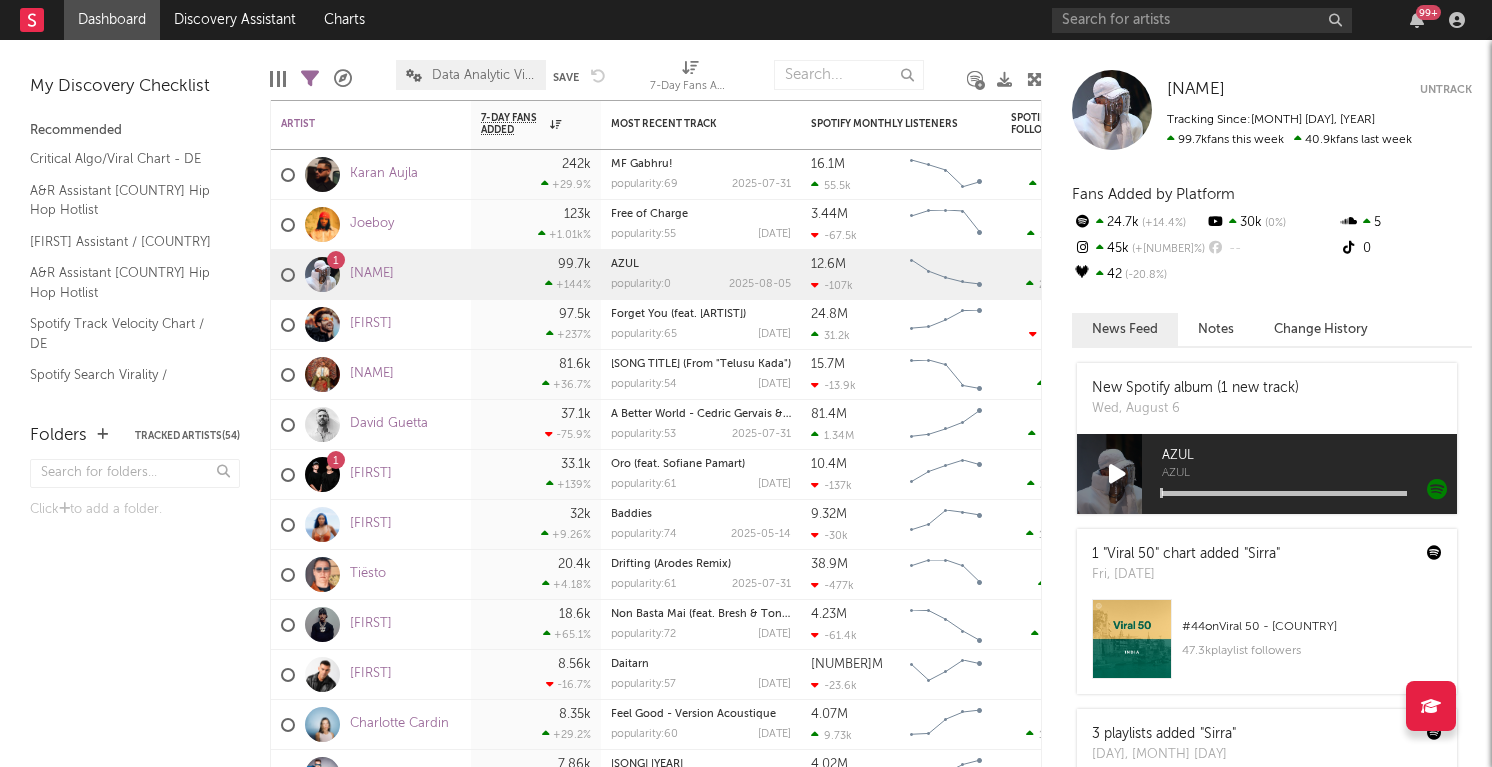 click at bounding box center [343, 79] 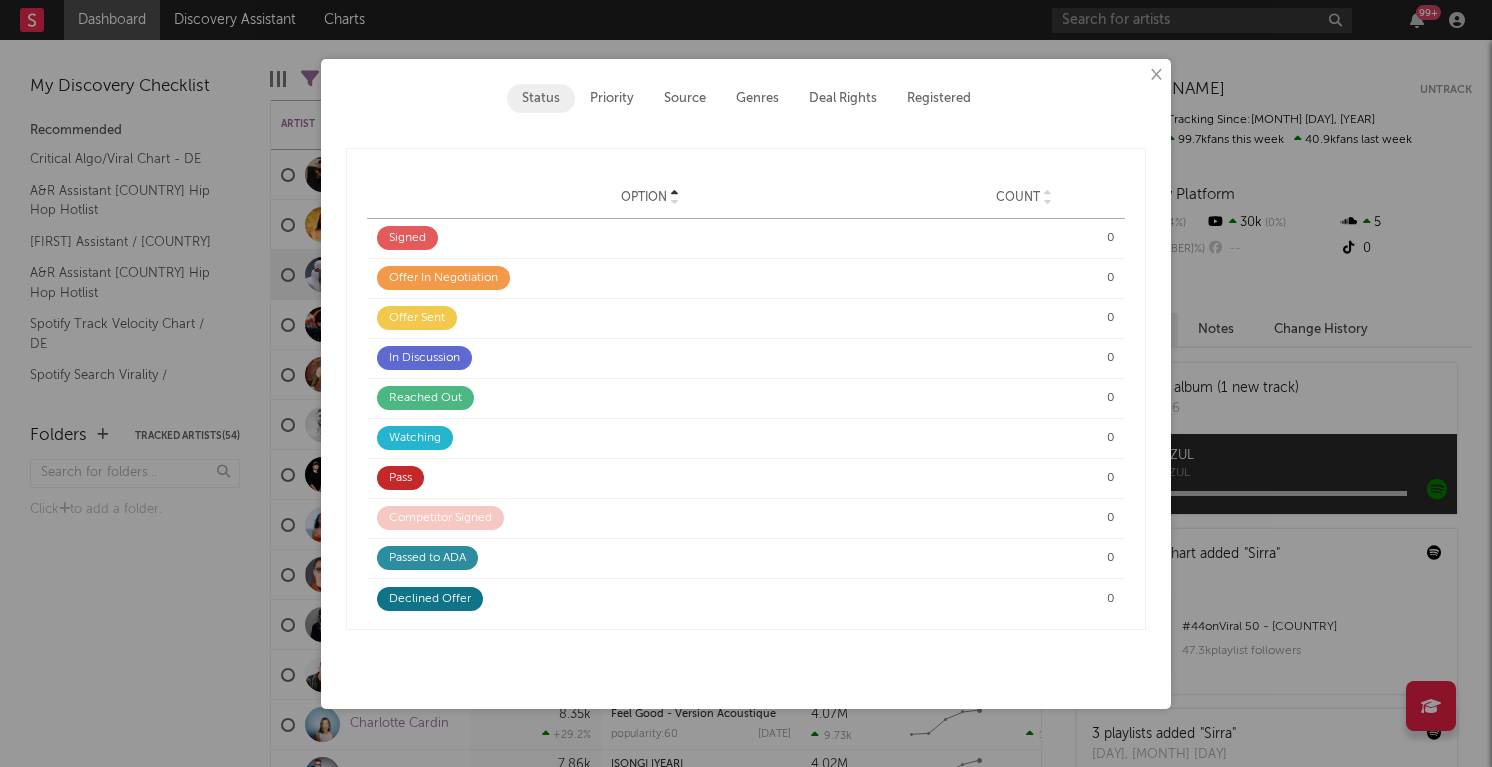 click on "×" at bounding box center (1155, 75) 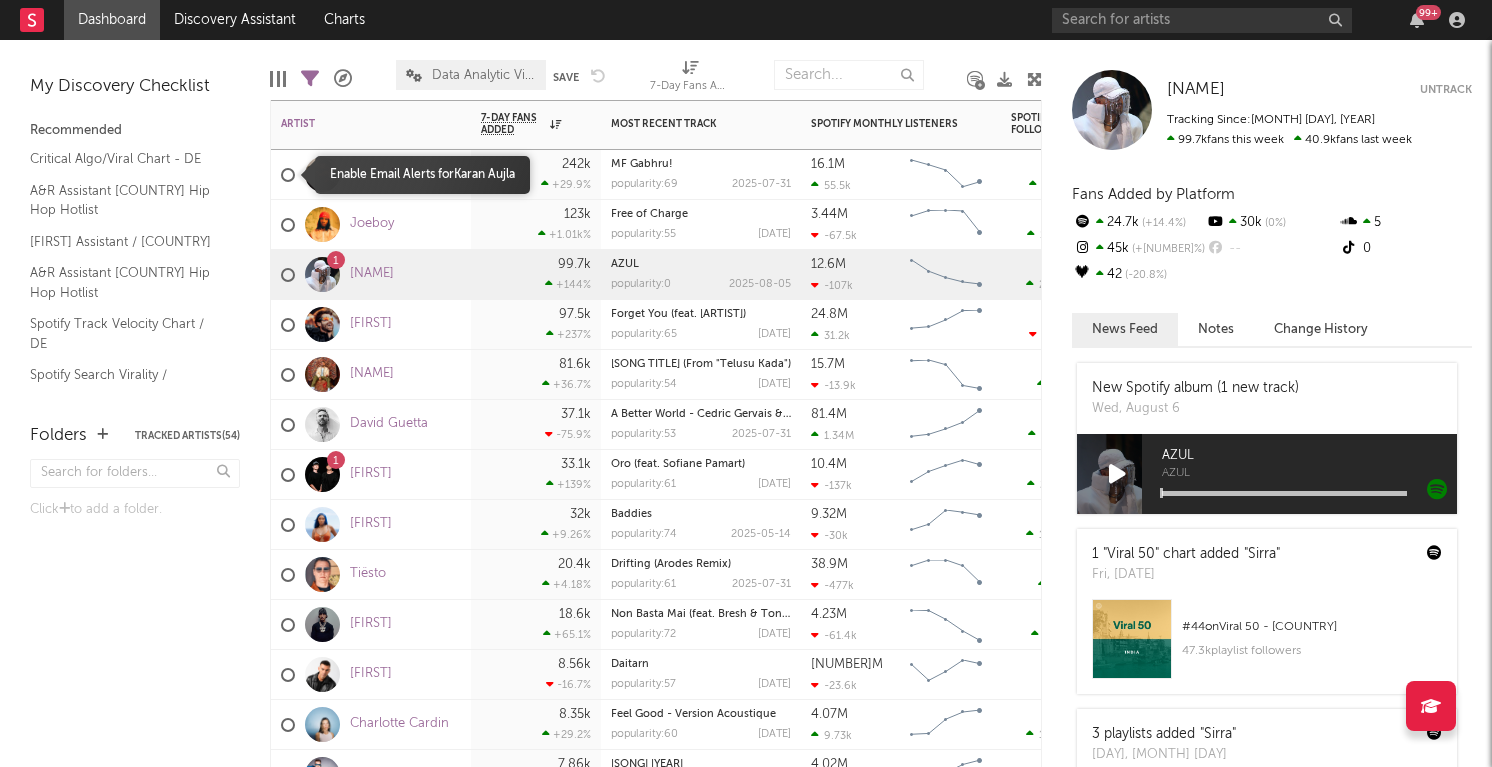 click at bounding box center (288, 175) 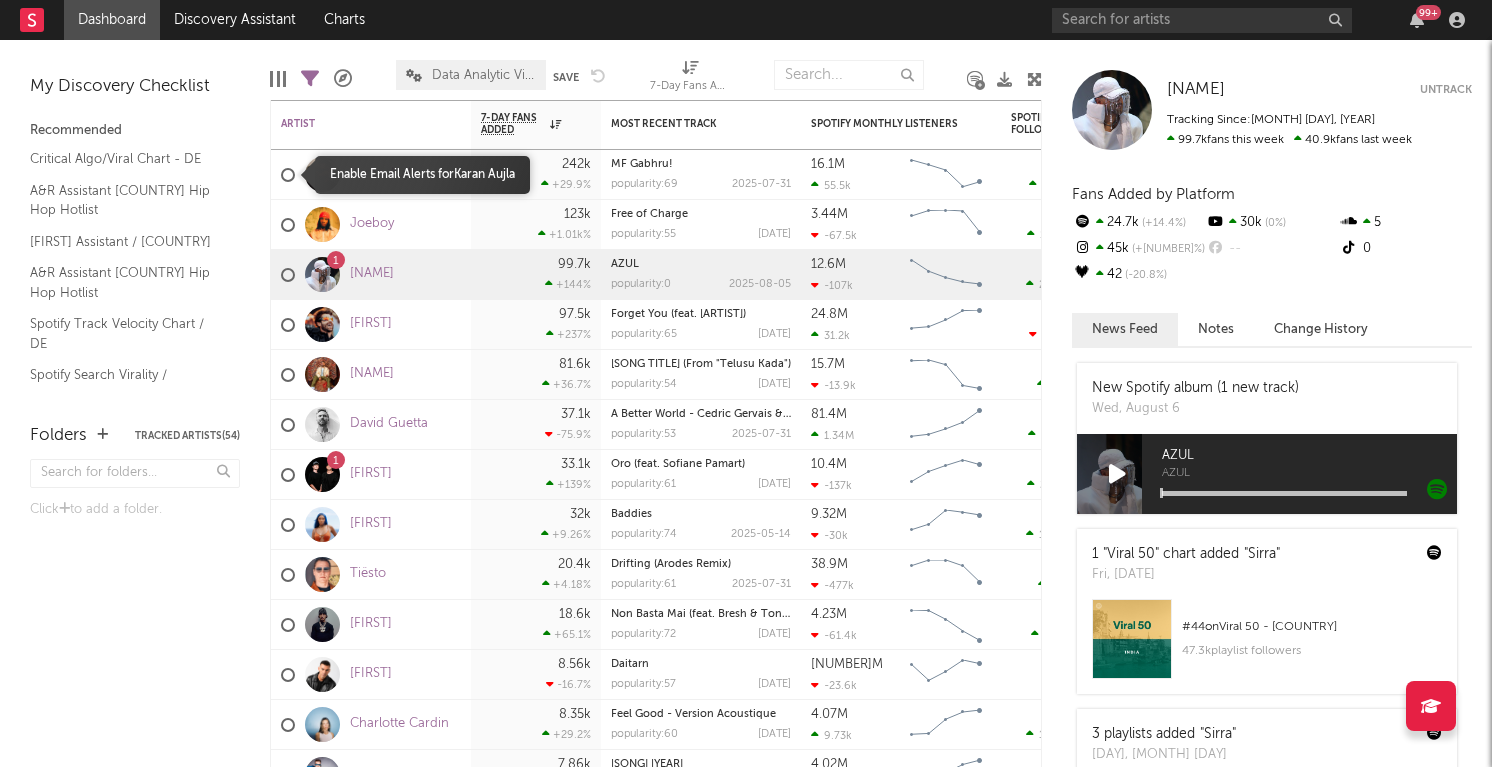click at bounding box center [281, 175] 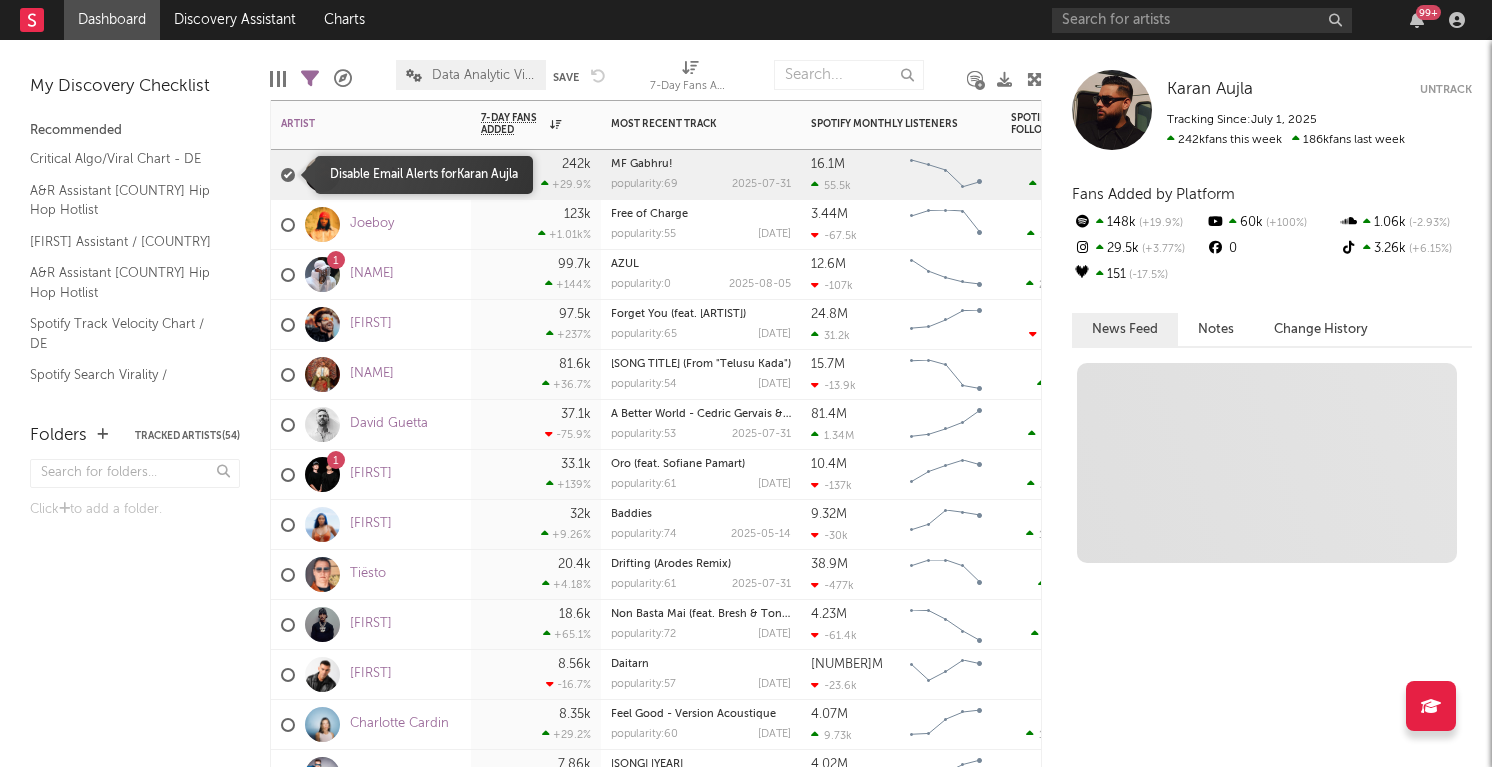 click at bounding box center [288, 175] 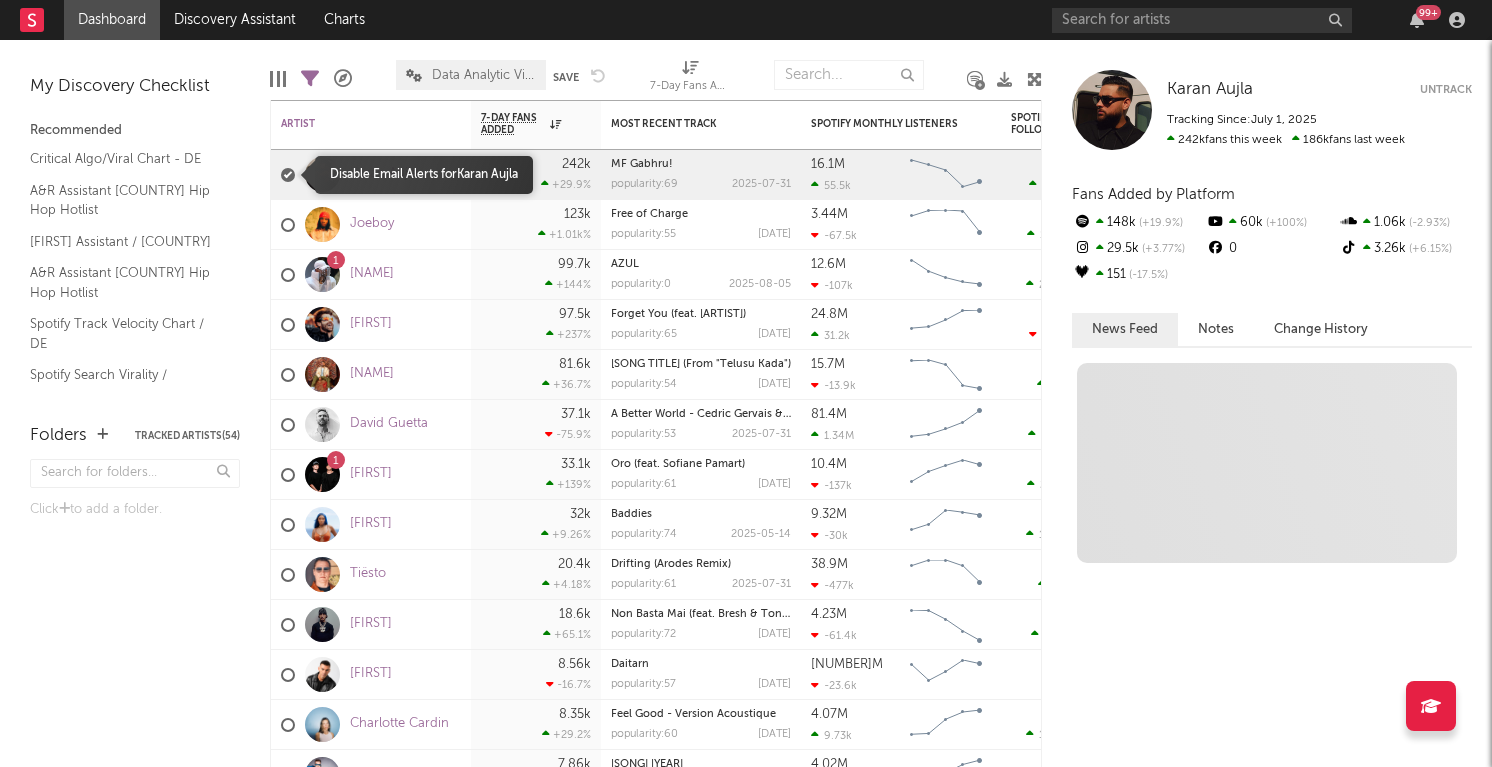 click at bounding box center (281, 175) 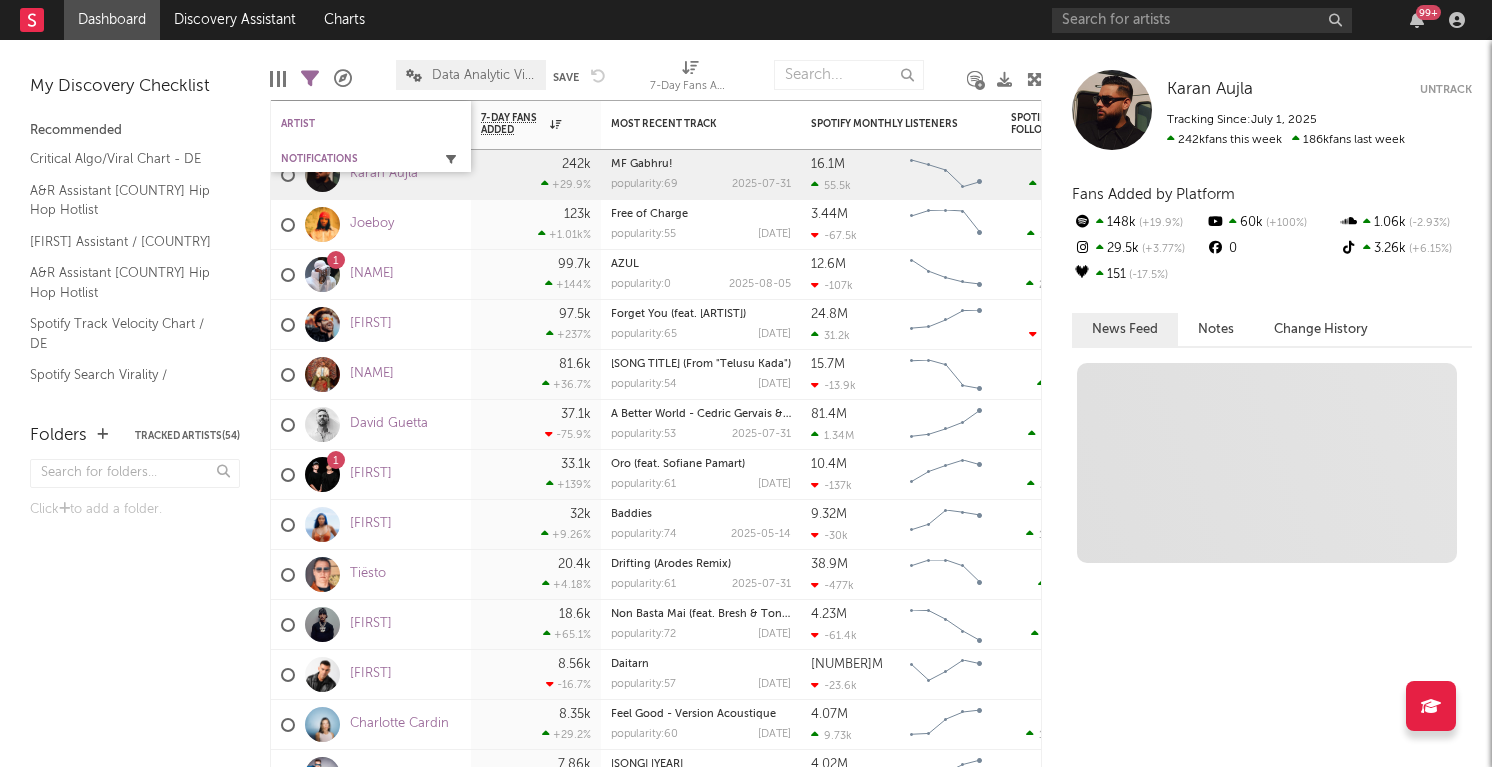click at bounding box center (451, 159) 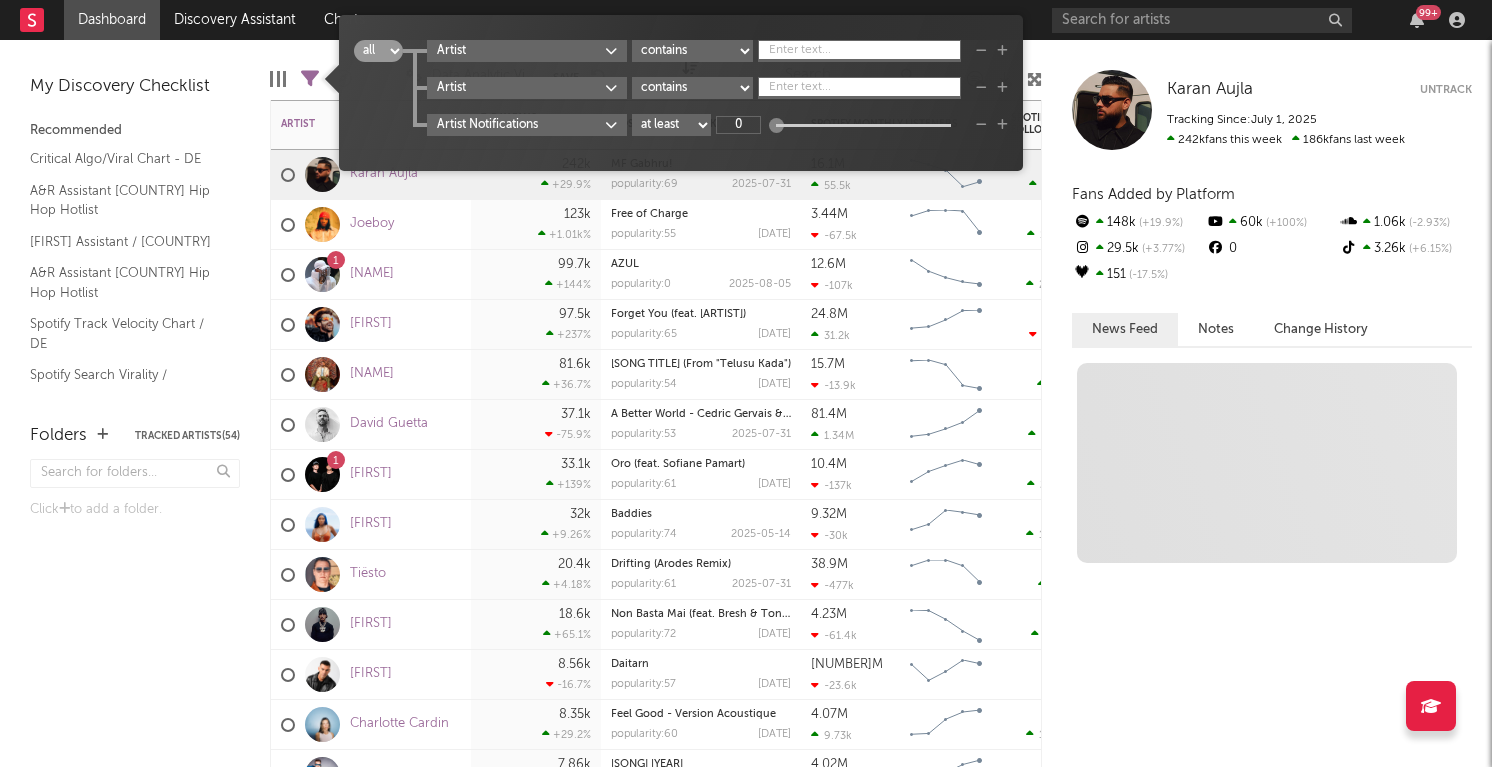 click on "Artist Notifications" at bounding box center [371, 125] 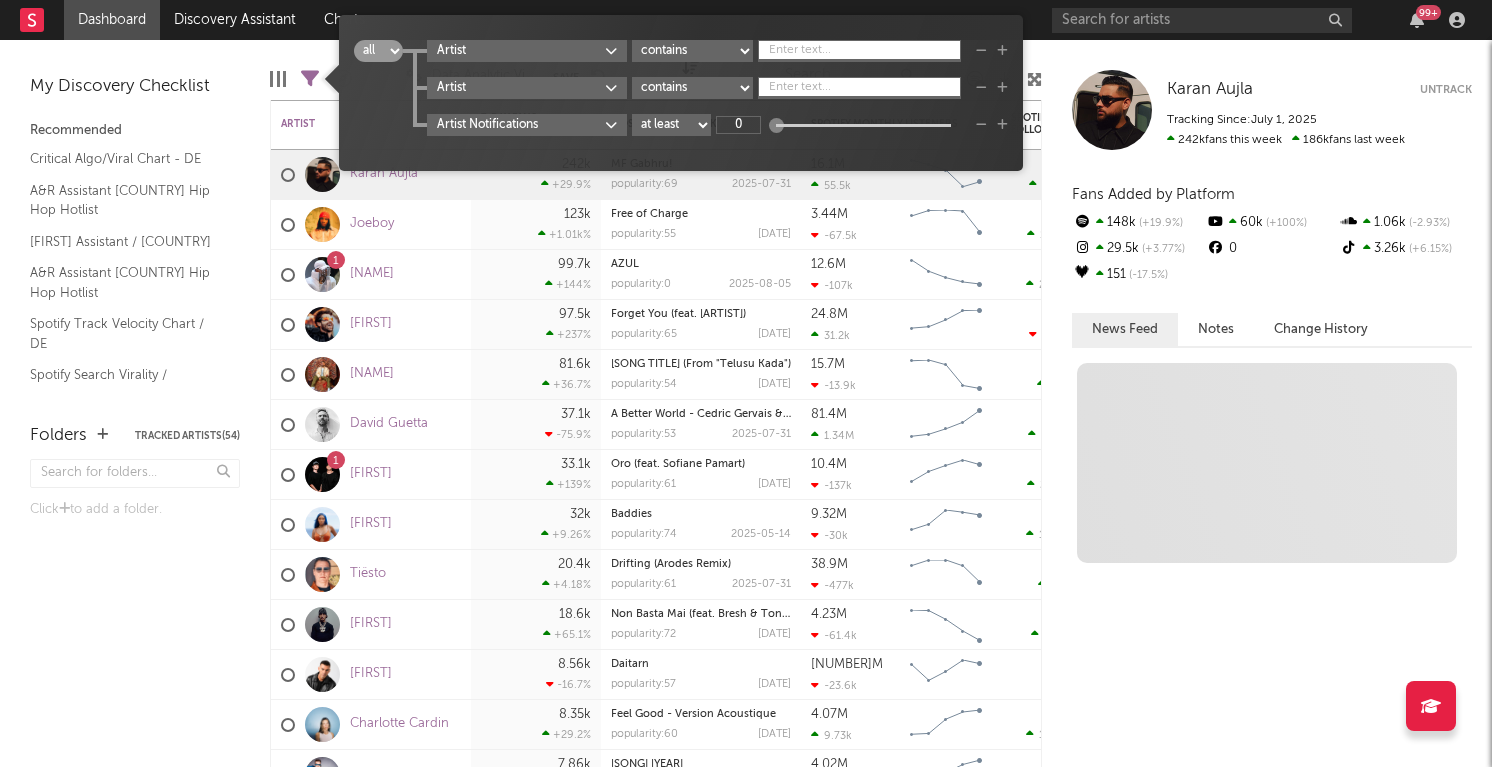 click at bounding box center (310, 79) 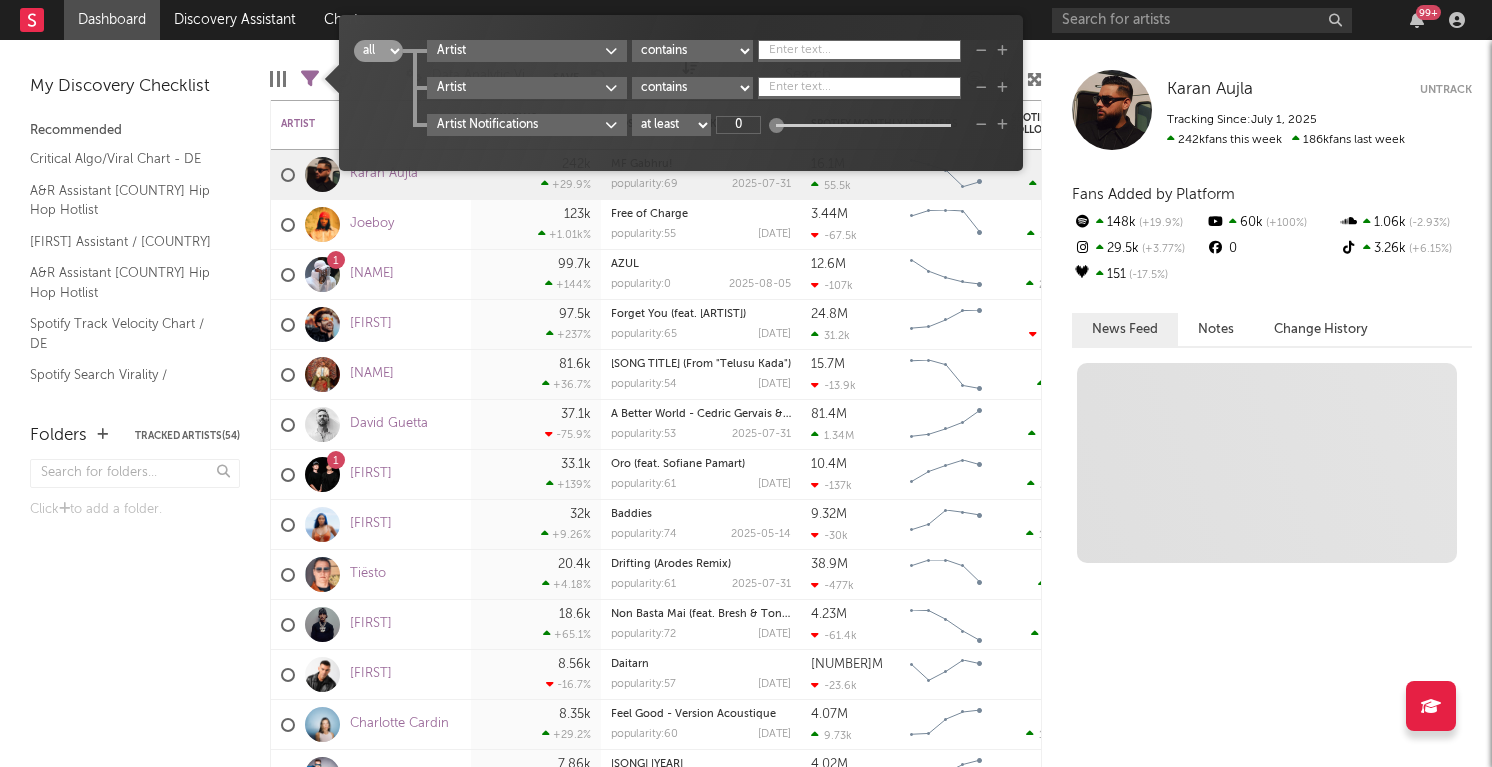 click at bounding box center [981, 51] 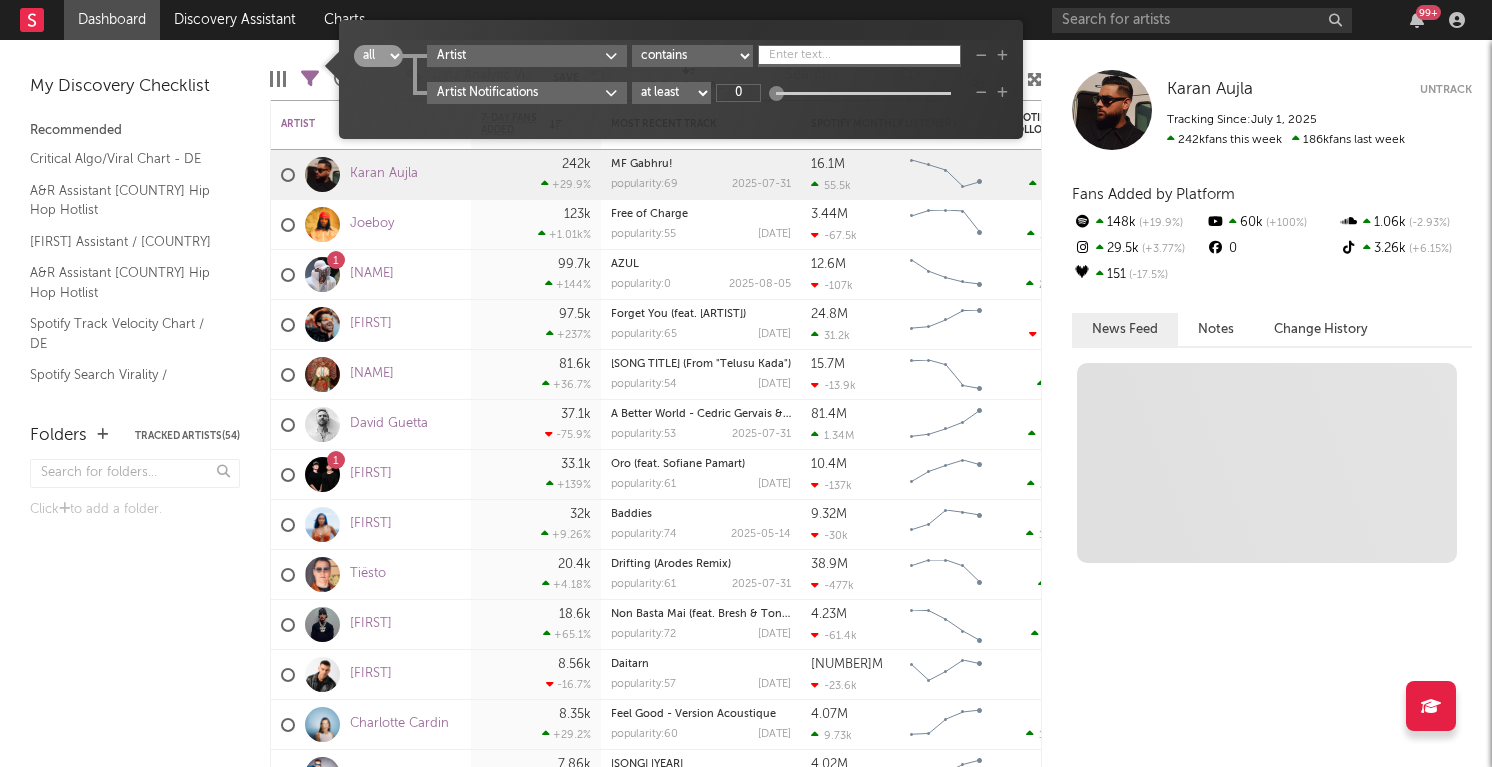 click at bounding box center (981, 56) 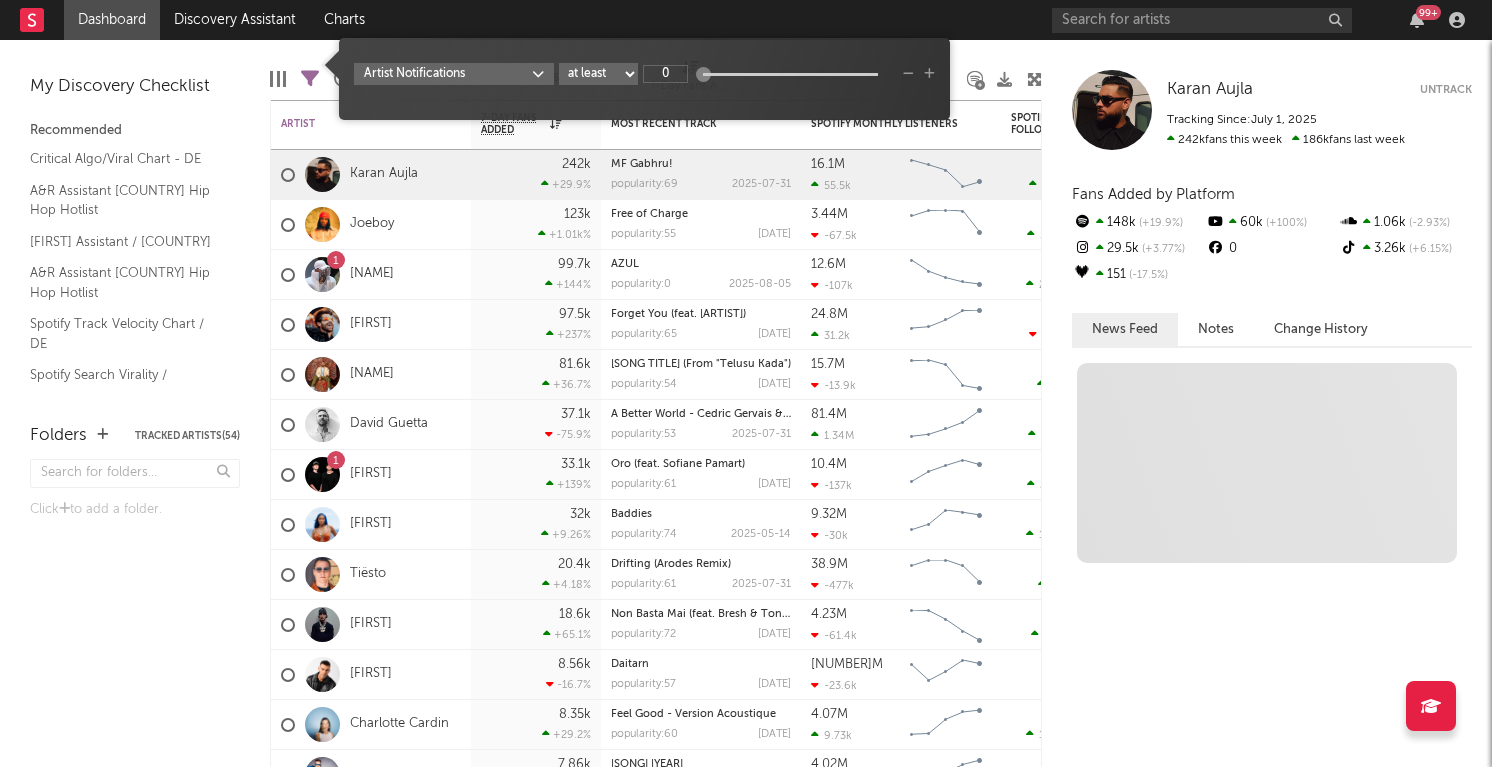 click at bounding box center (908, 74) 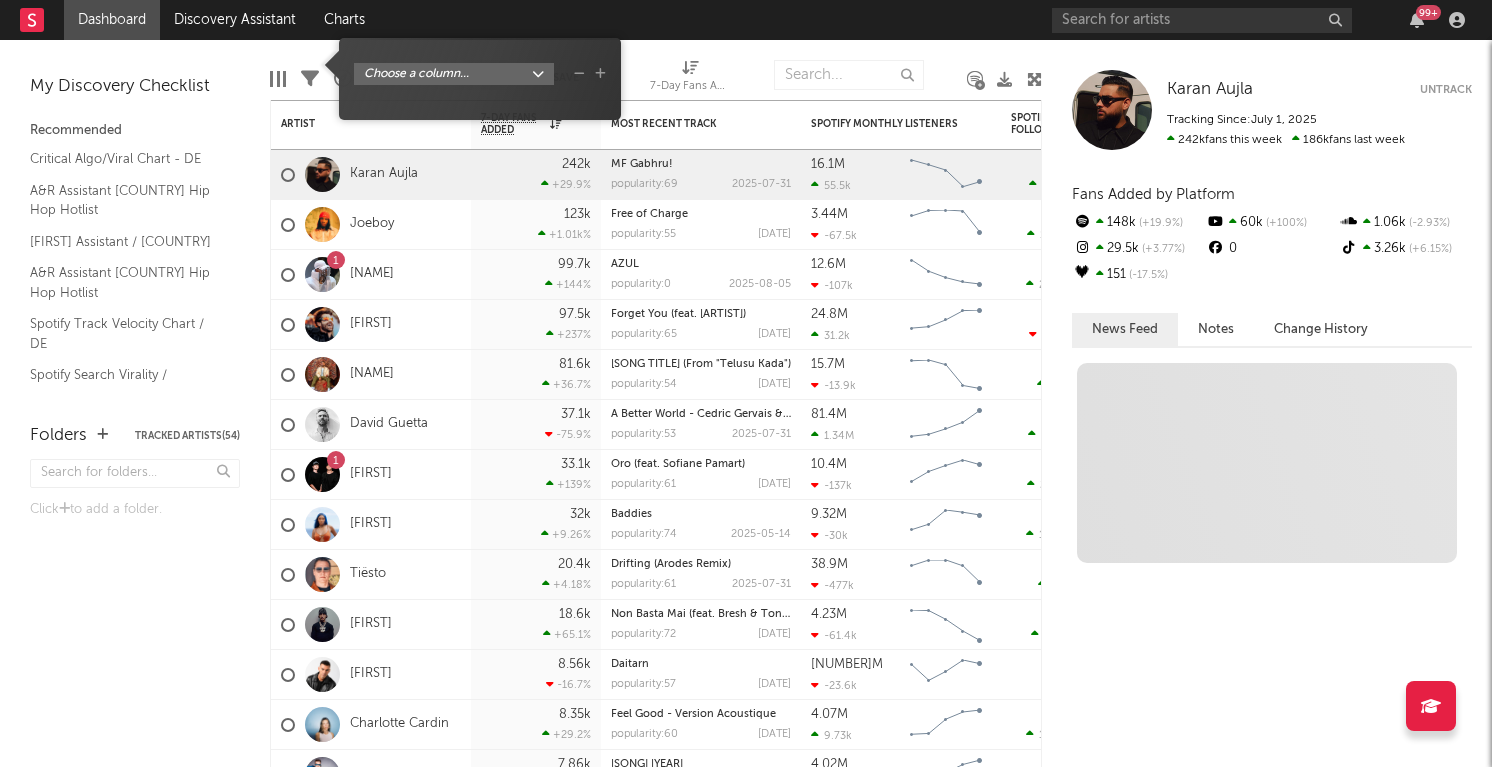 click on "Filters" at bounding box center [310, 79] 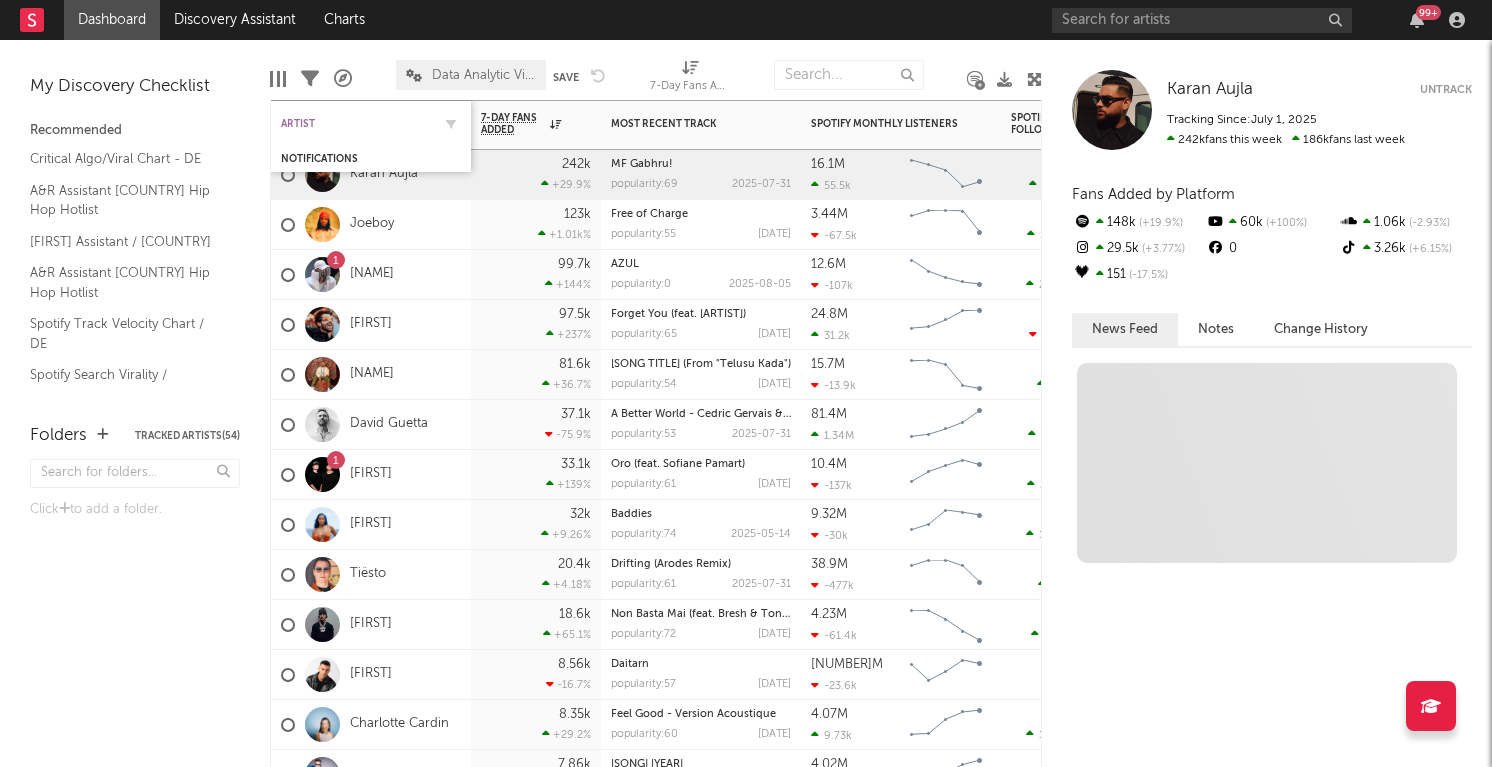 click on "Artist" at bounding box center (356, 124) 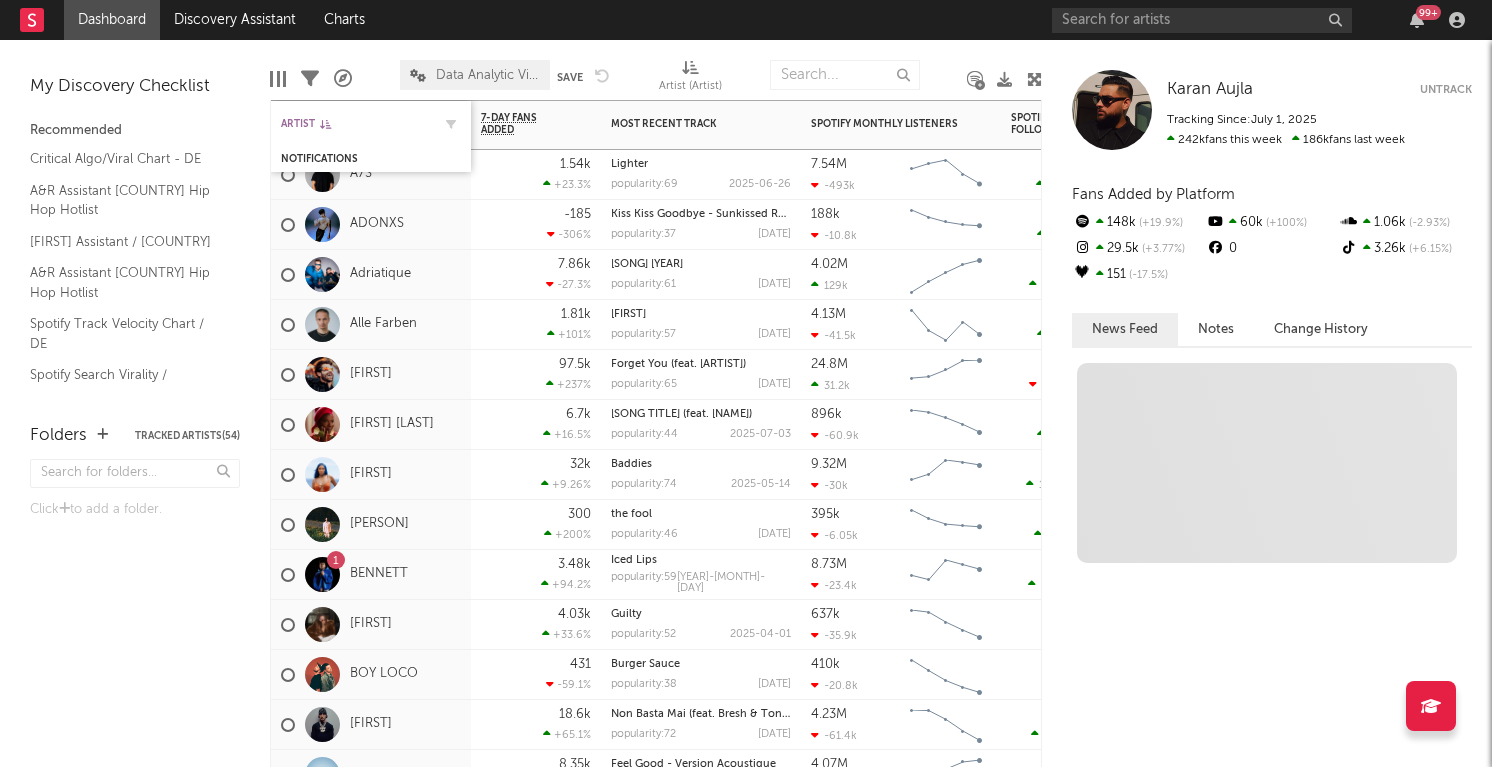 click on "Artist" at bounding box center [356, 124] 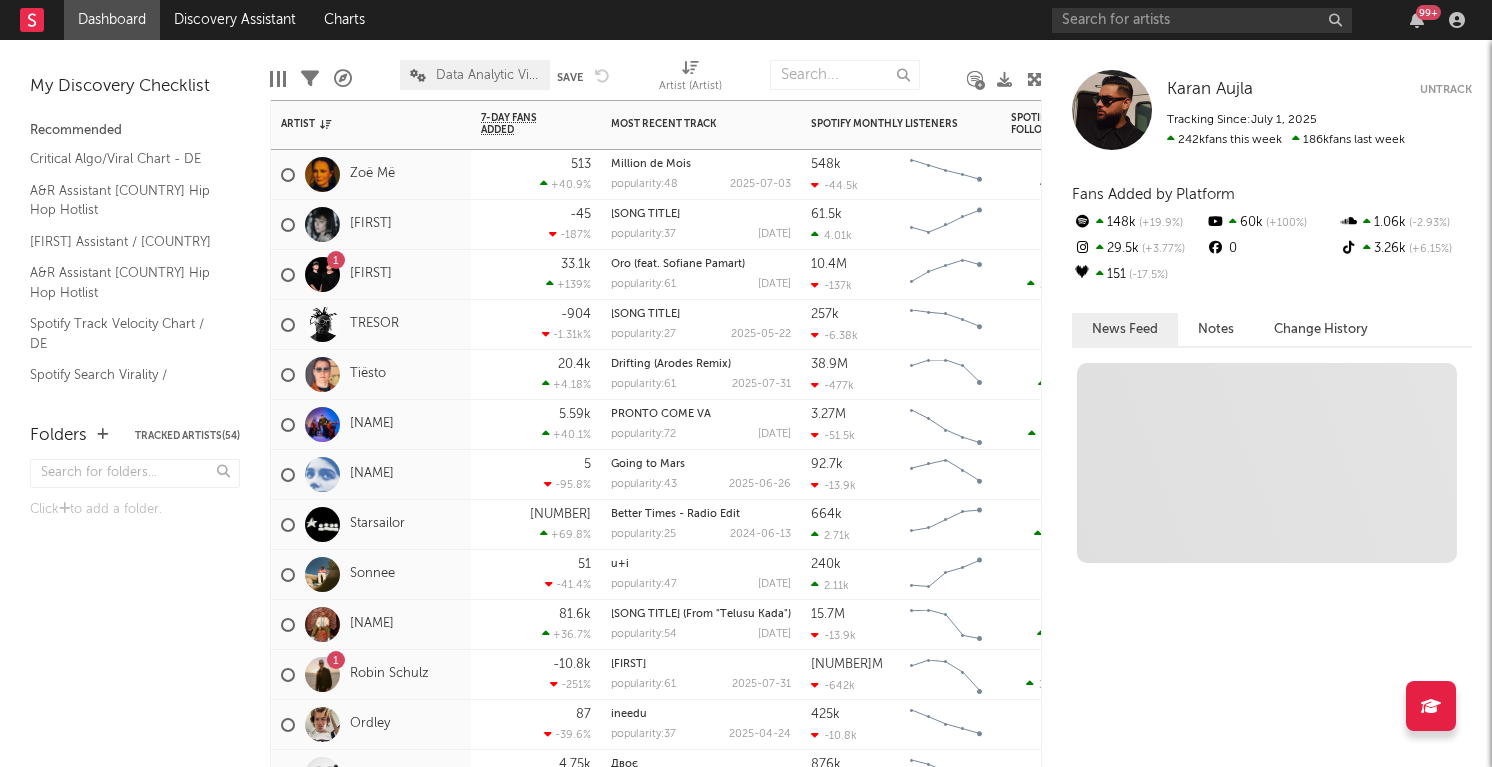 select on "-1" 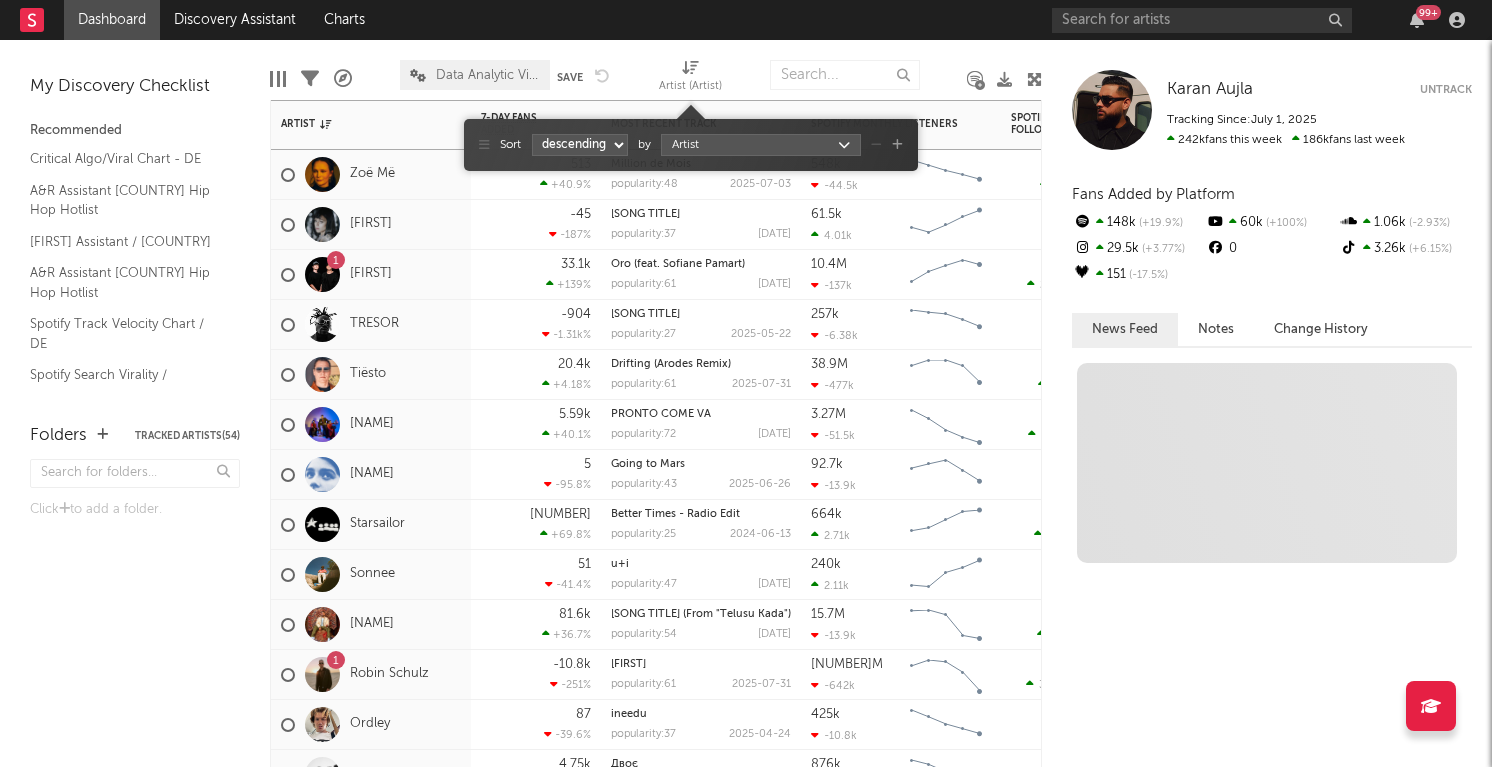 click on "Artist (Artist)" at bounding box center (690, 79) 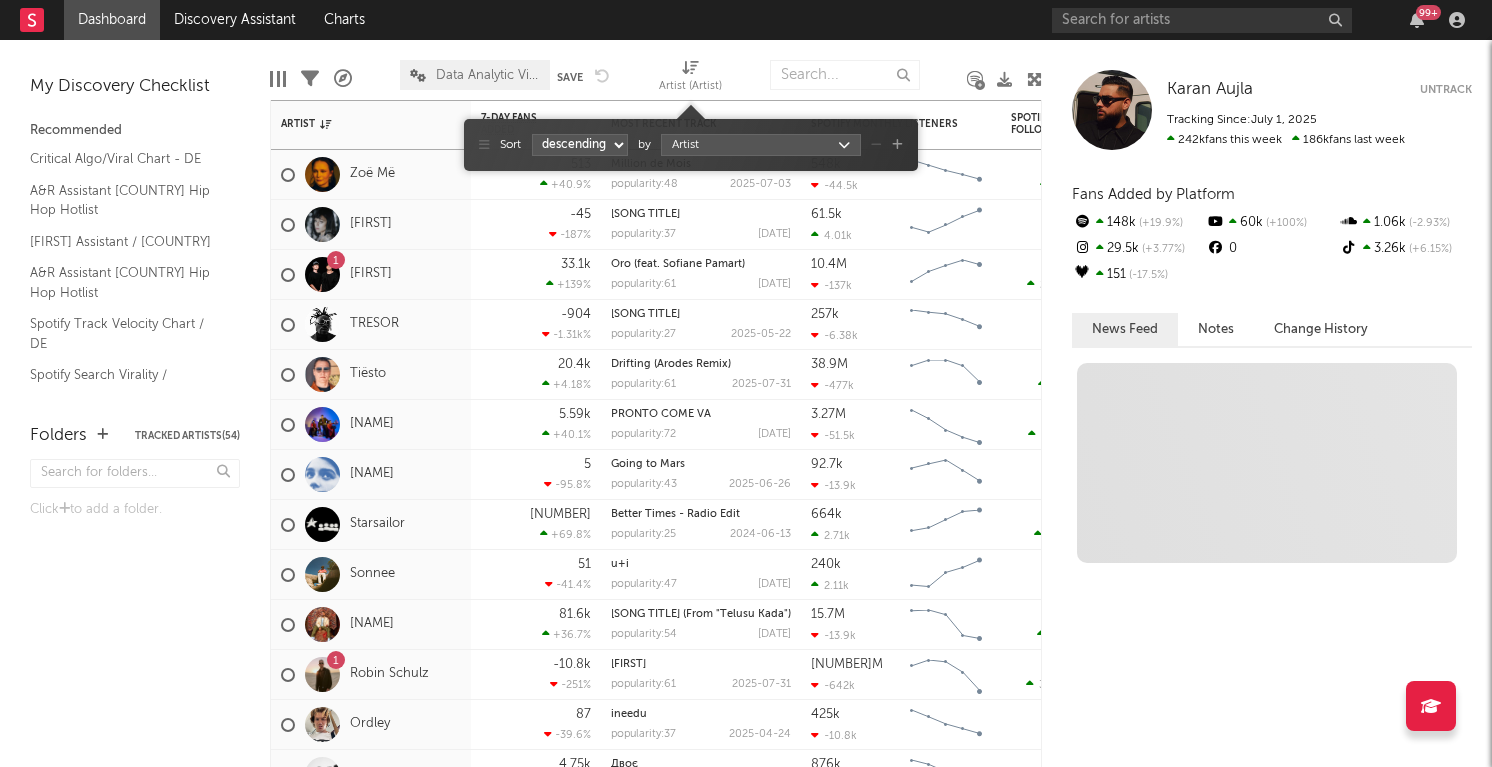 click at bounding box center [746, 75] 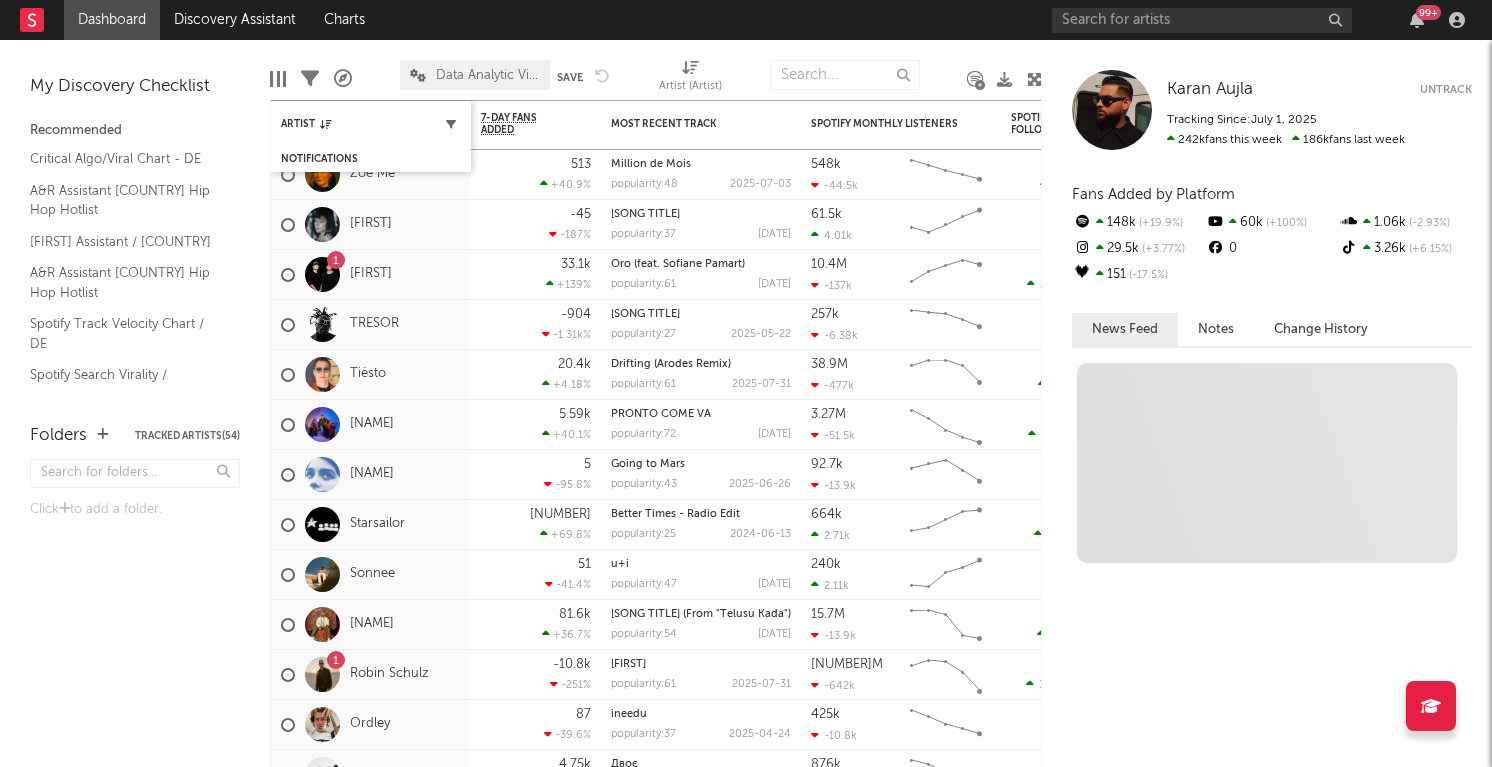 click at bounding box center (451, 124) 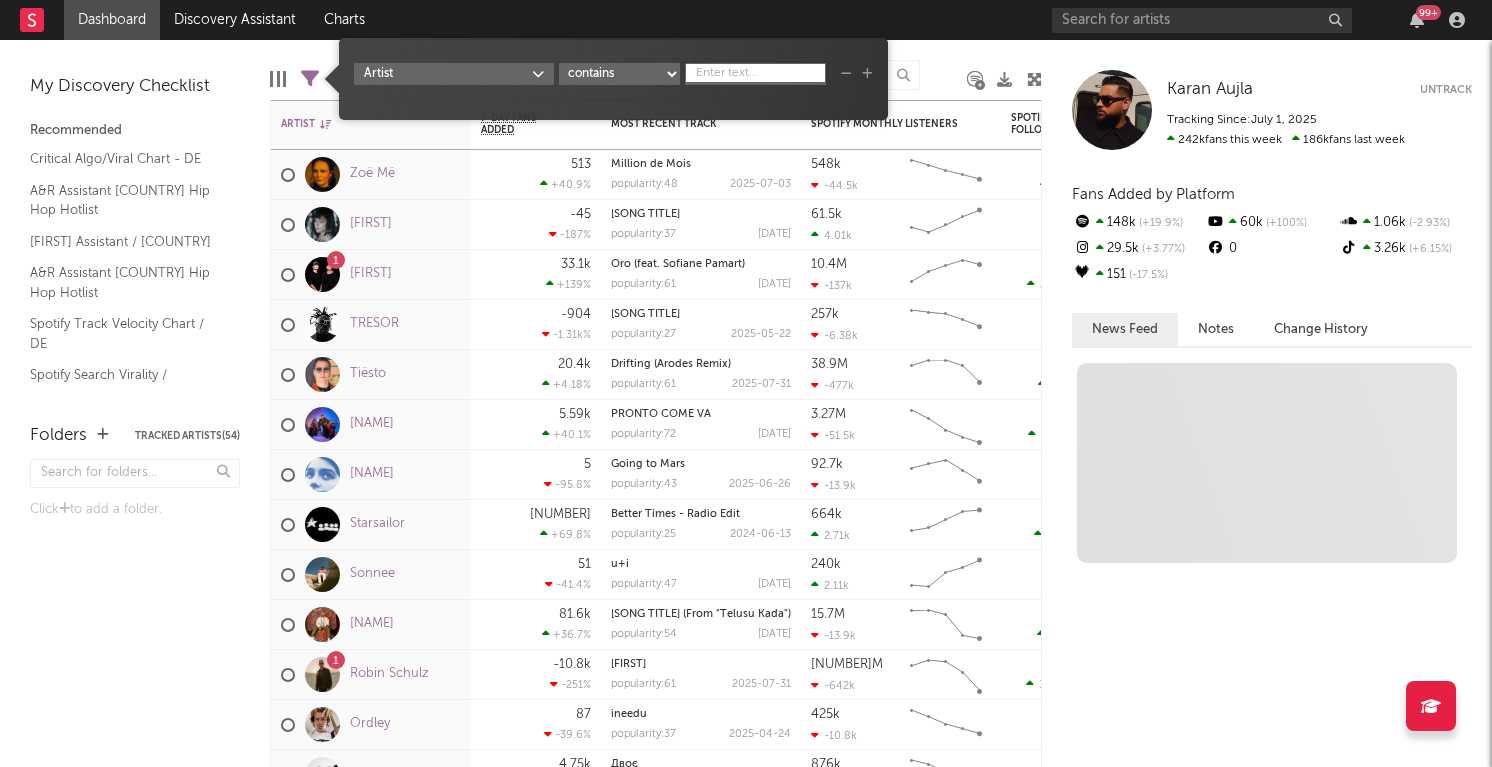 click on "contains starts with does not contain contains any" at bounding box center (619, 74) 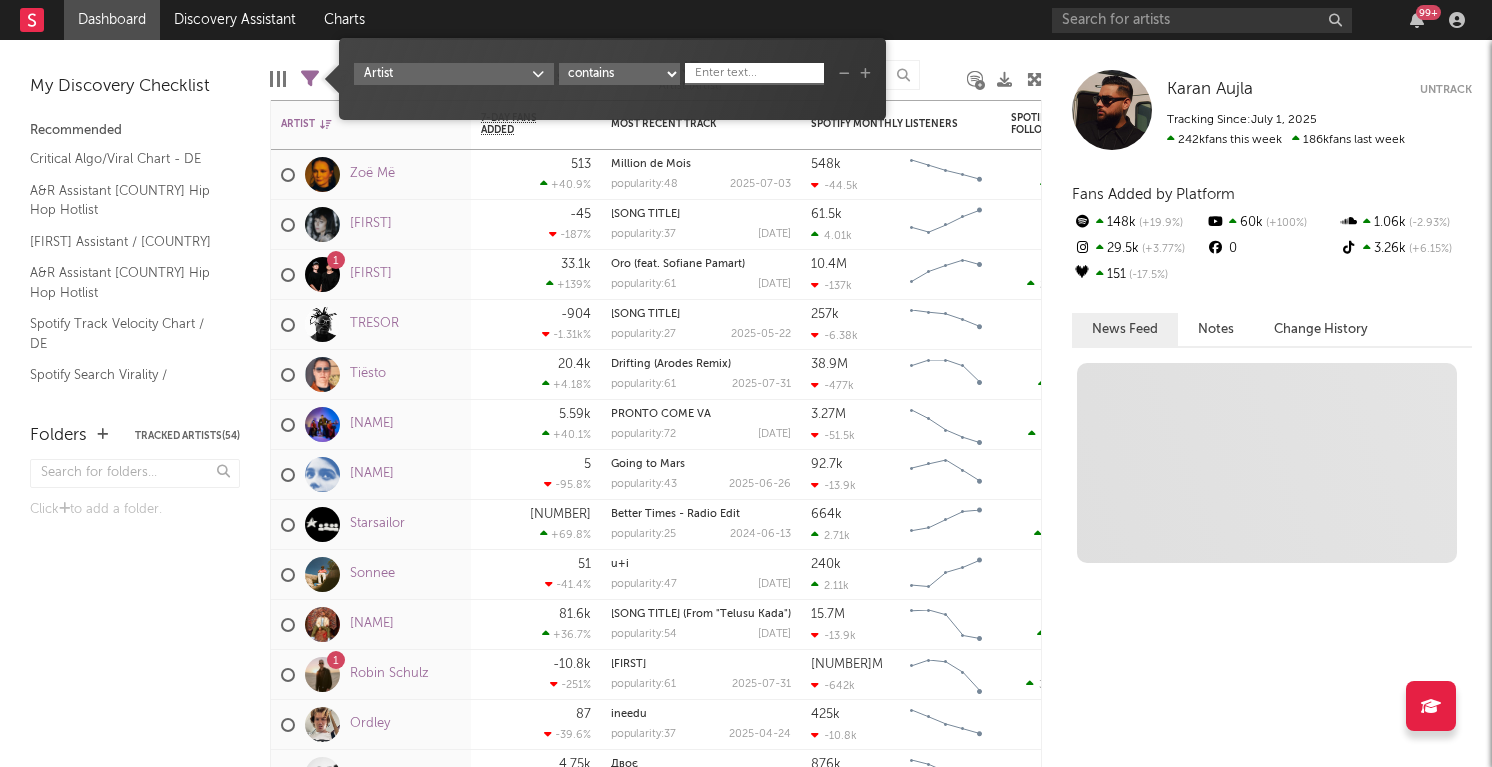 click at bounding box center [754, 73] 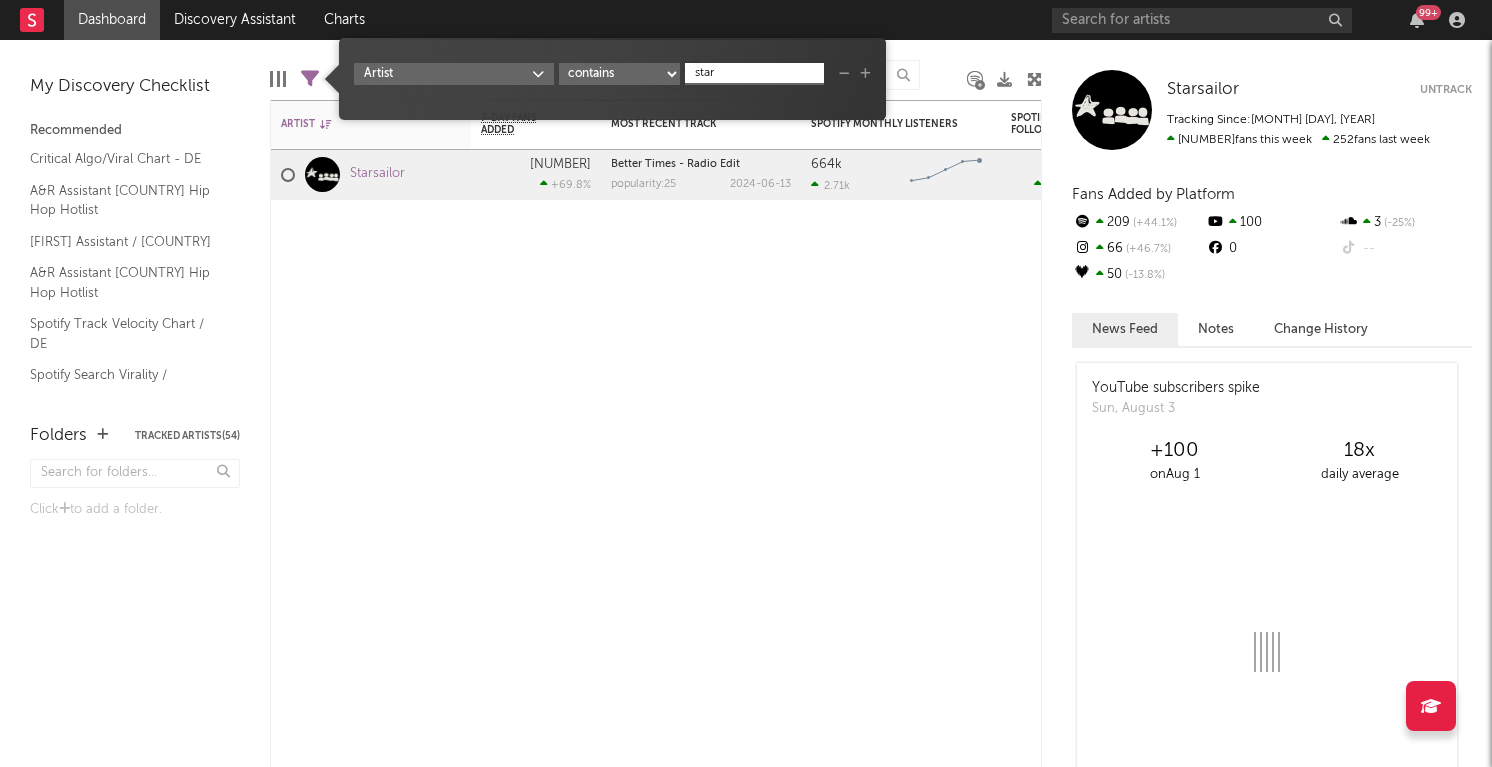 type on "star" 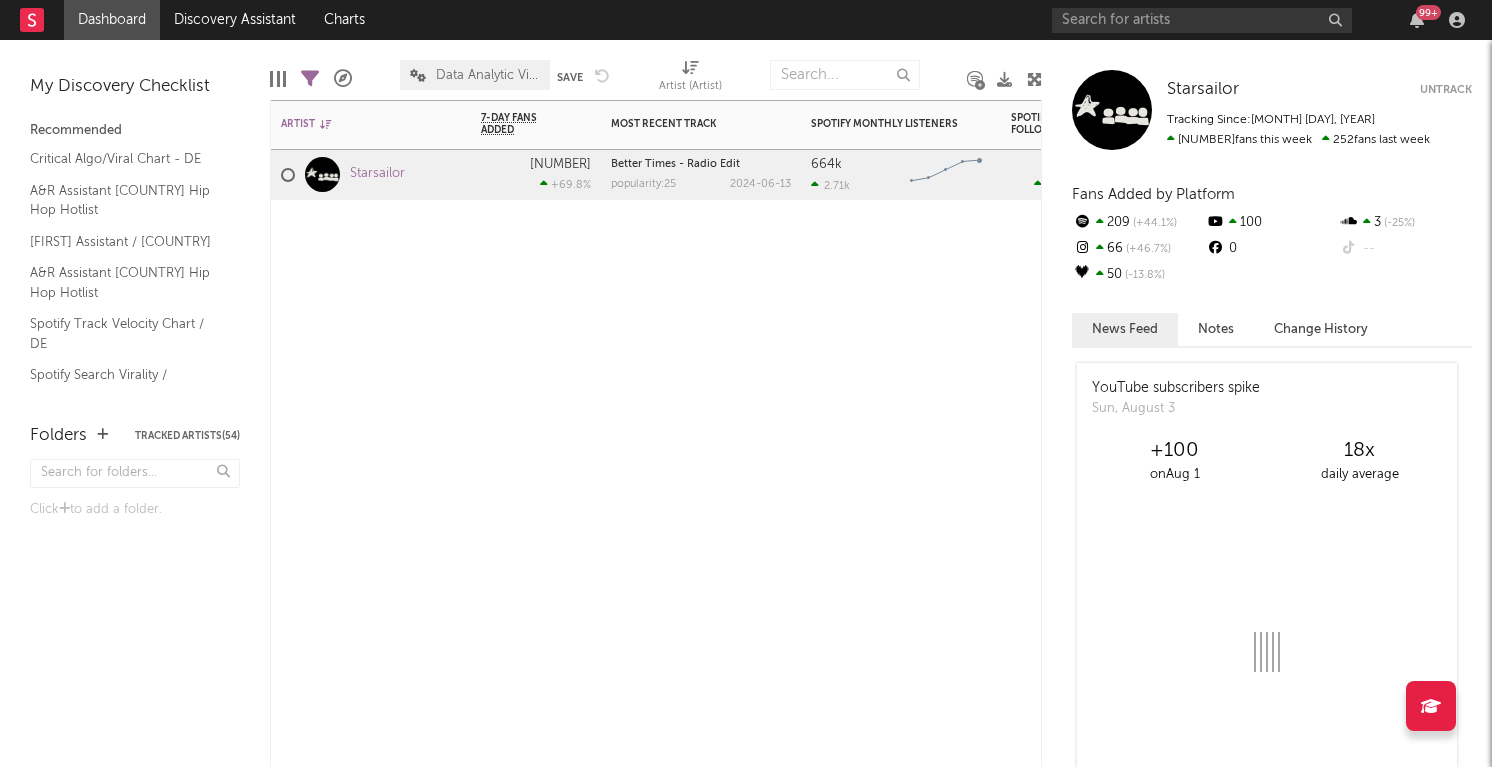 click on "[ARTIST] [NUMBER] +[PERCENT] % [SONG] - Radio Edit popularity: [NUMBER] [DATE] [NUMBER] [NUMBER] Created with Highcharts [VERSION] [NUMBER] [NUMBER] ( +[PERCENT] % ) [NUMBER] -[PERCENT] % [NUMBER] [PERCENT] ( +[PERCENT] % )" at bounding box center [656, 433] 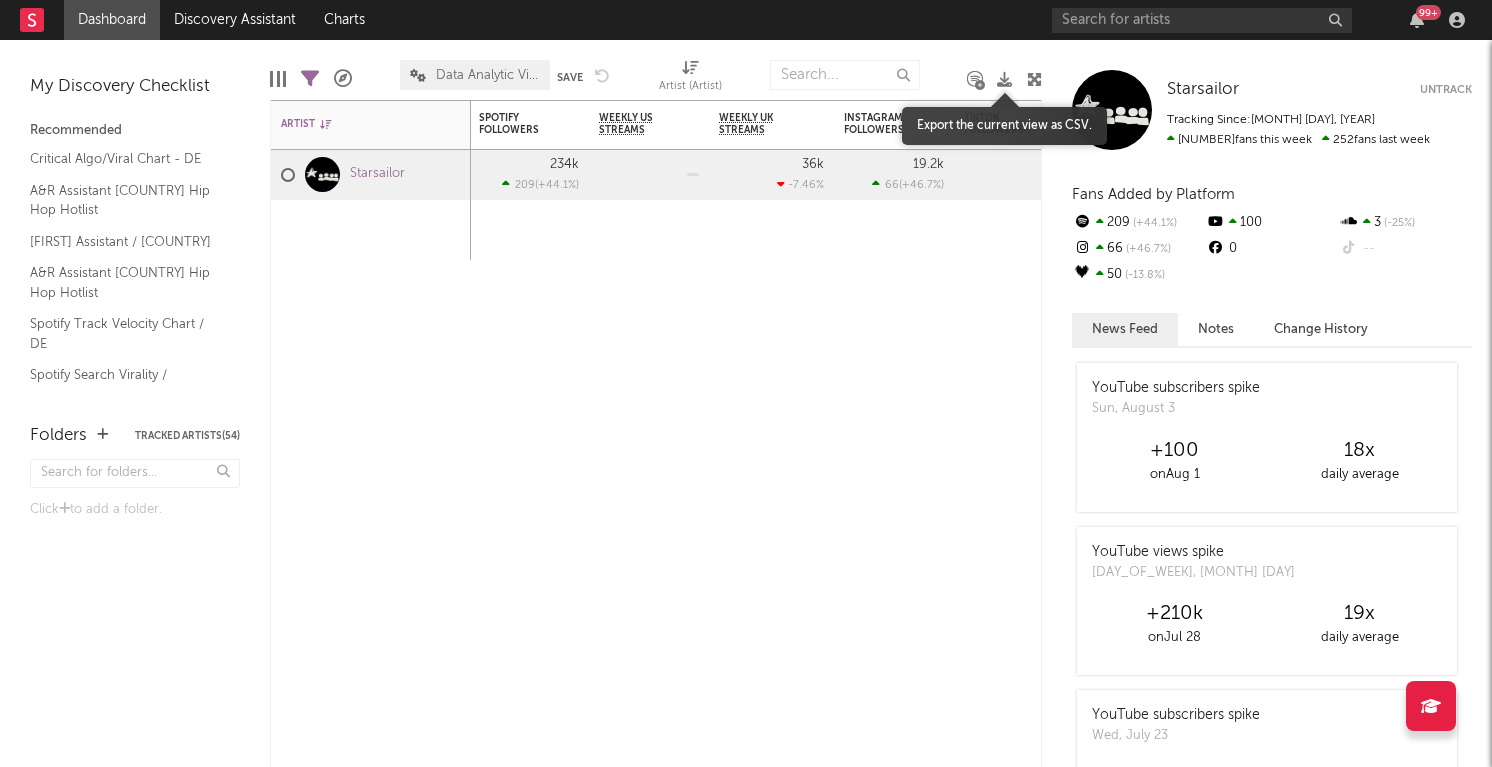 click at bounding box center (1004, 79) 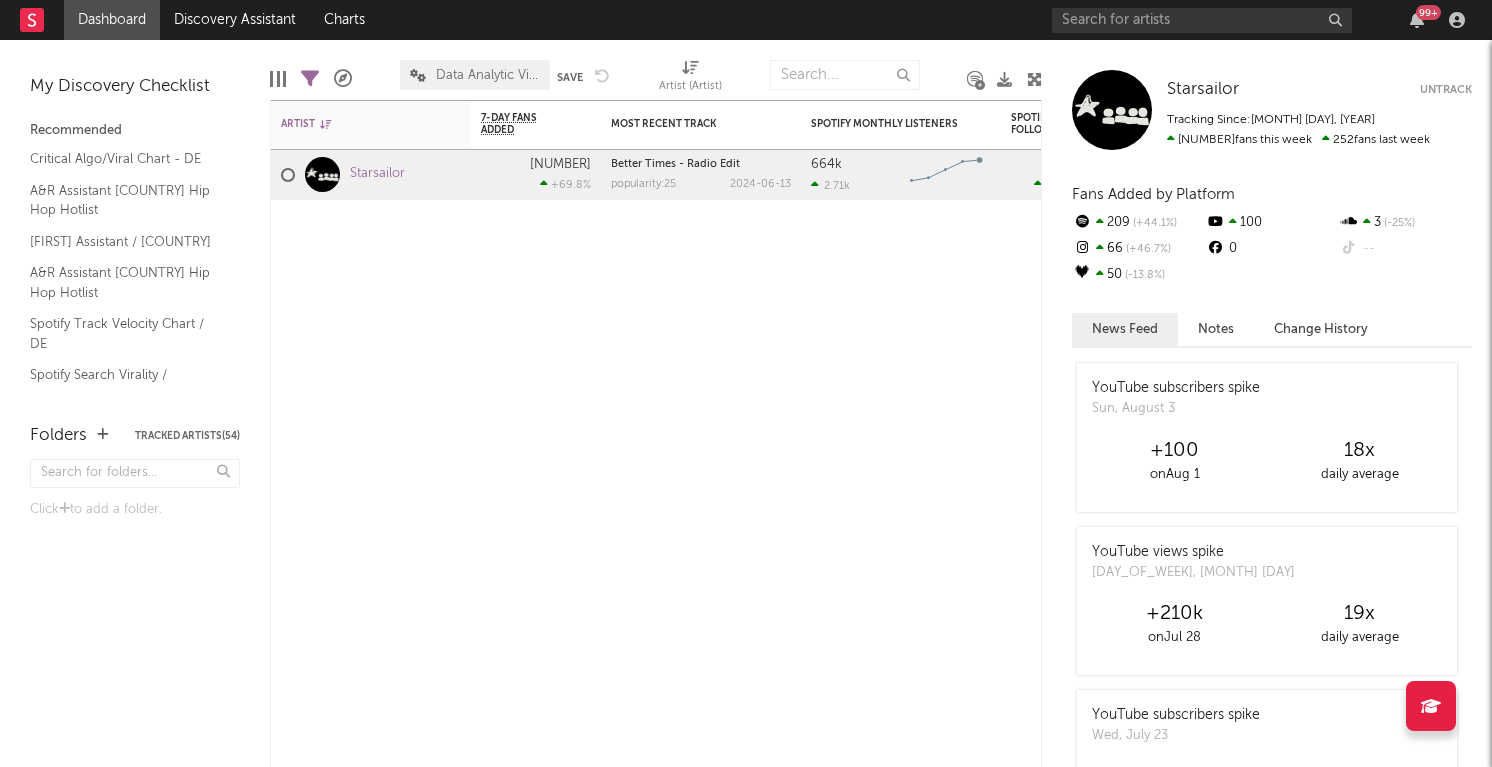 click on "Data Analytic View" at bounding box center [475, 75] 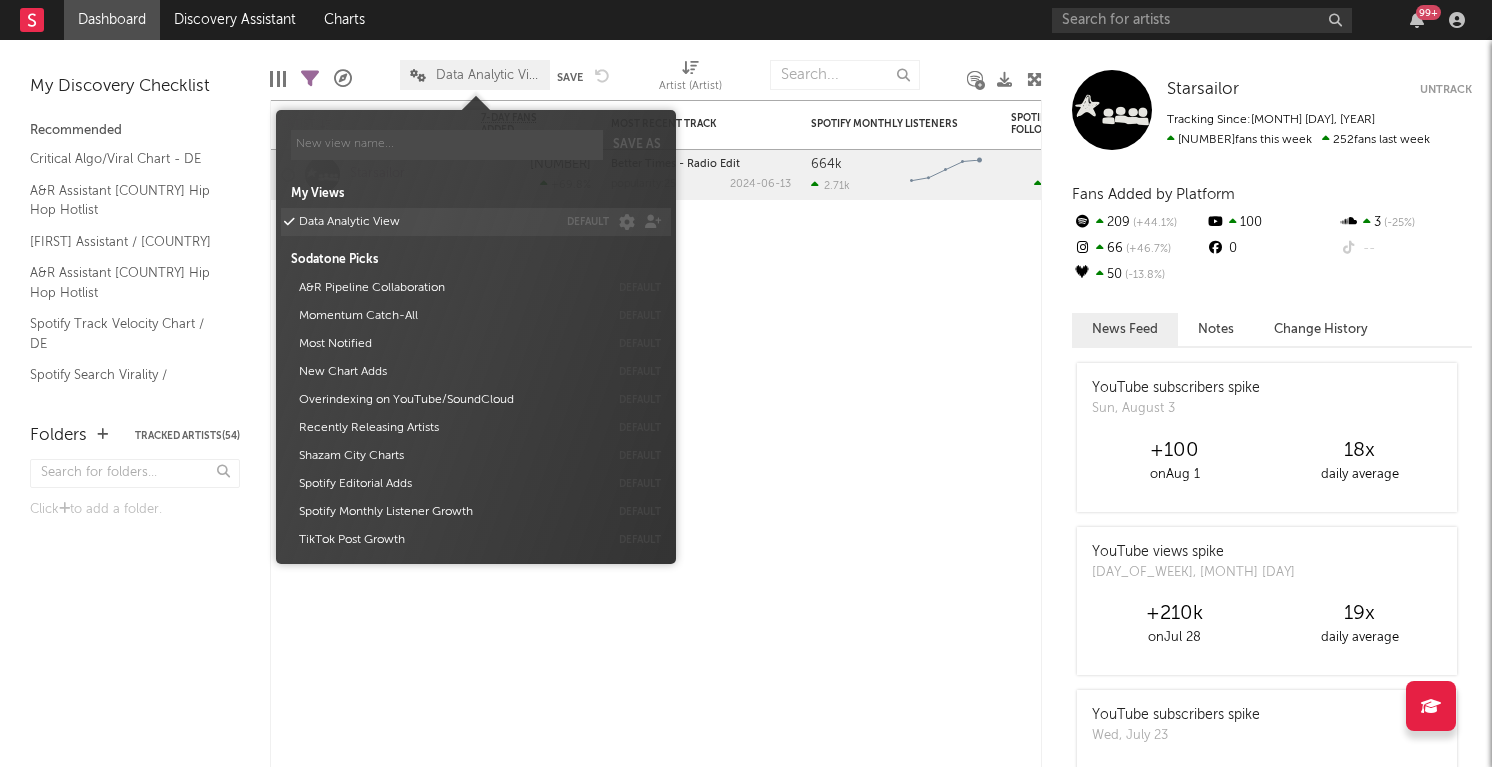 click on "Data Analytic View" at bounding box center [424, 222] 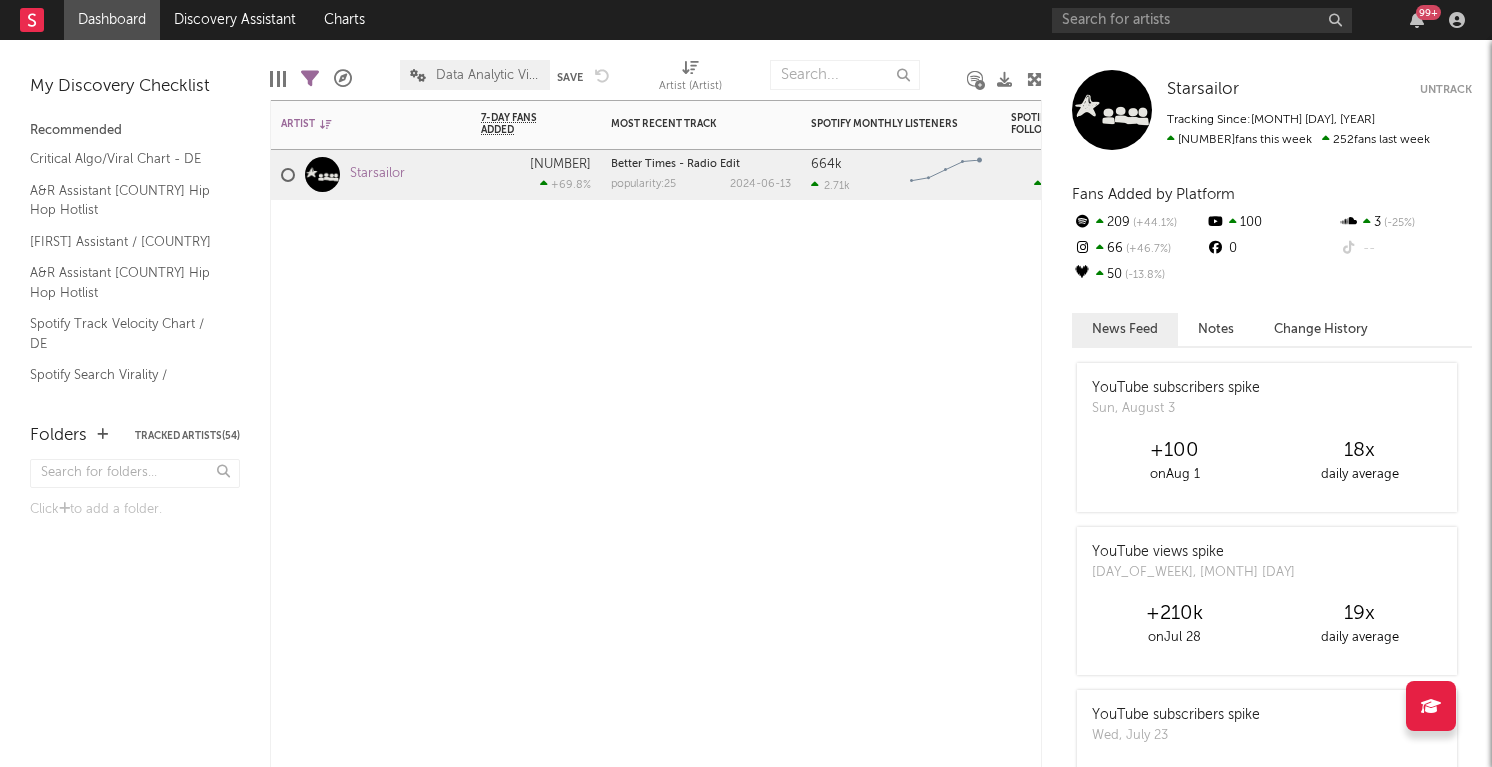 click on "[ARTIST] [NUMBER] +[PERCENT] % [SONG] - Radio Edit popularity: [NUMBER] [DATE] [NUMBER] [NUMBER] Created with Highcharts [VERSION] [NUMBER] [NUMBER] ( +[PERCENT] % ) [NUMBER] -[PERCENT] % [NUMBER] [PERCENT] ( +[PERCENT] % )" at bounding box center [656, 433] 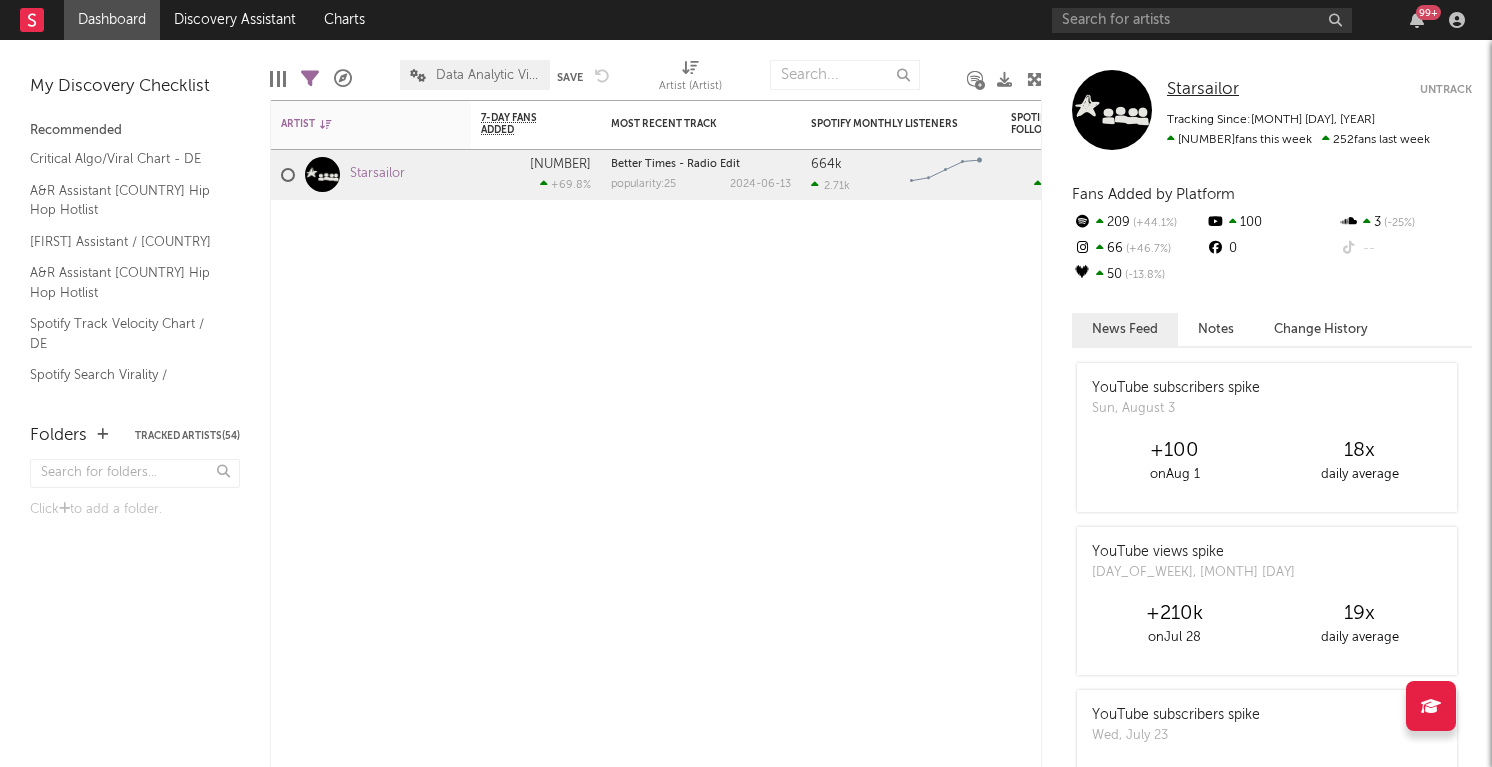 click on "Starsailor" at bounding box center [1203, 89] 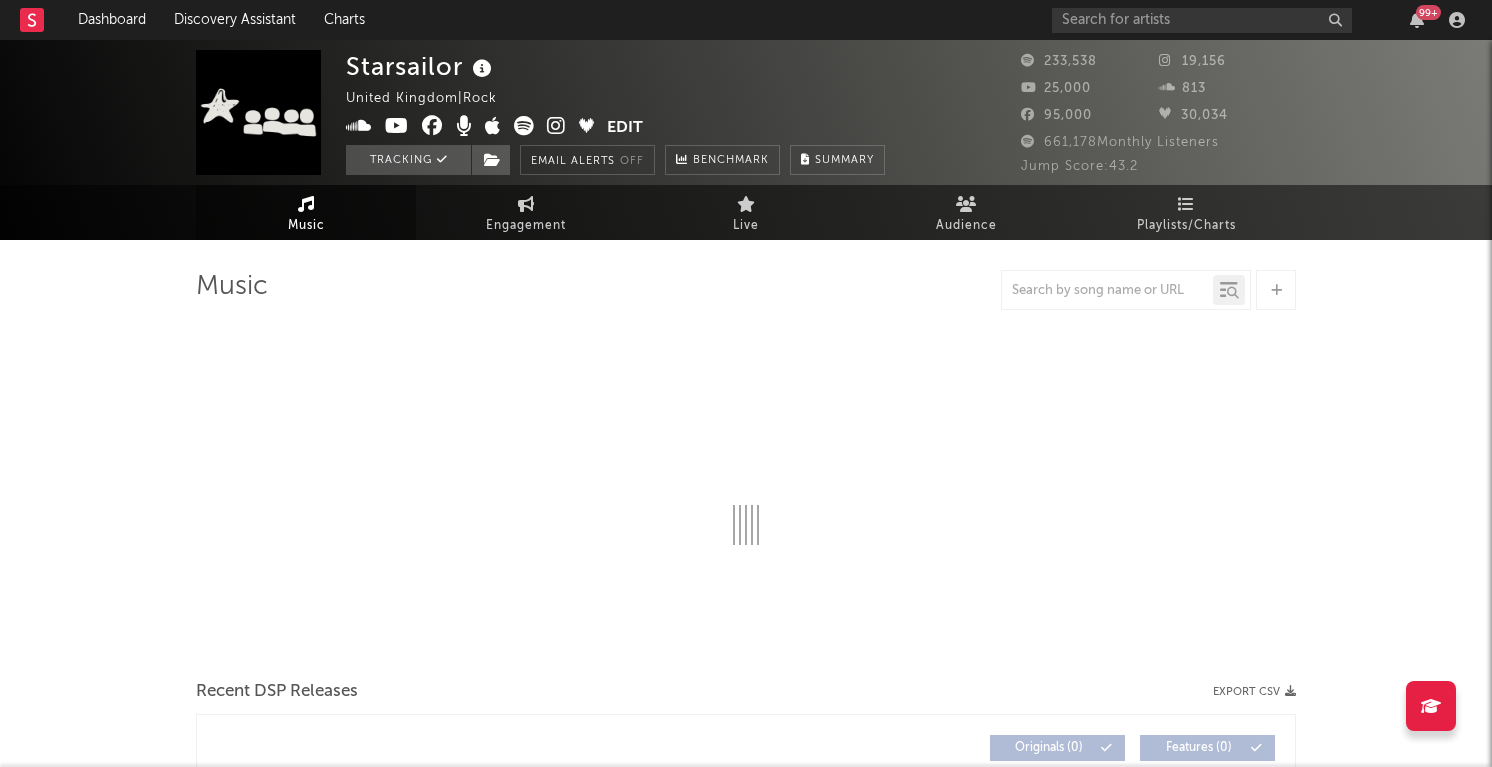 select on "6m" 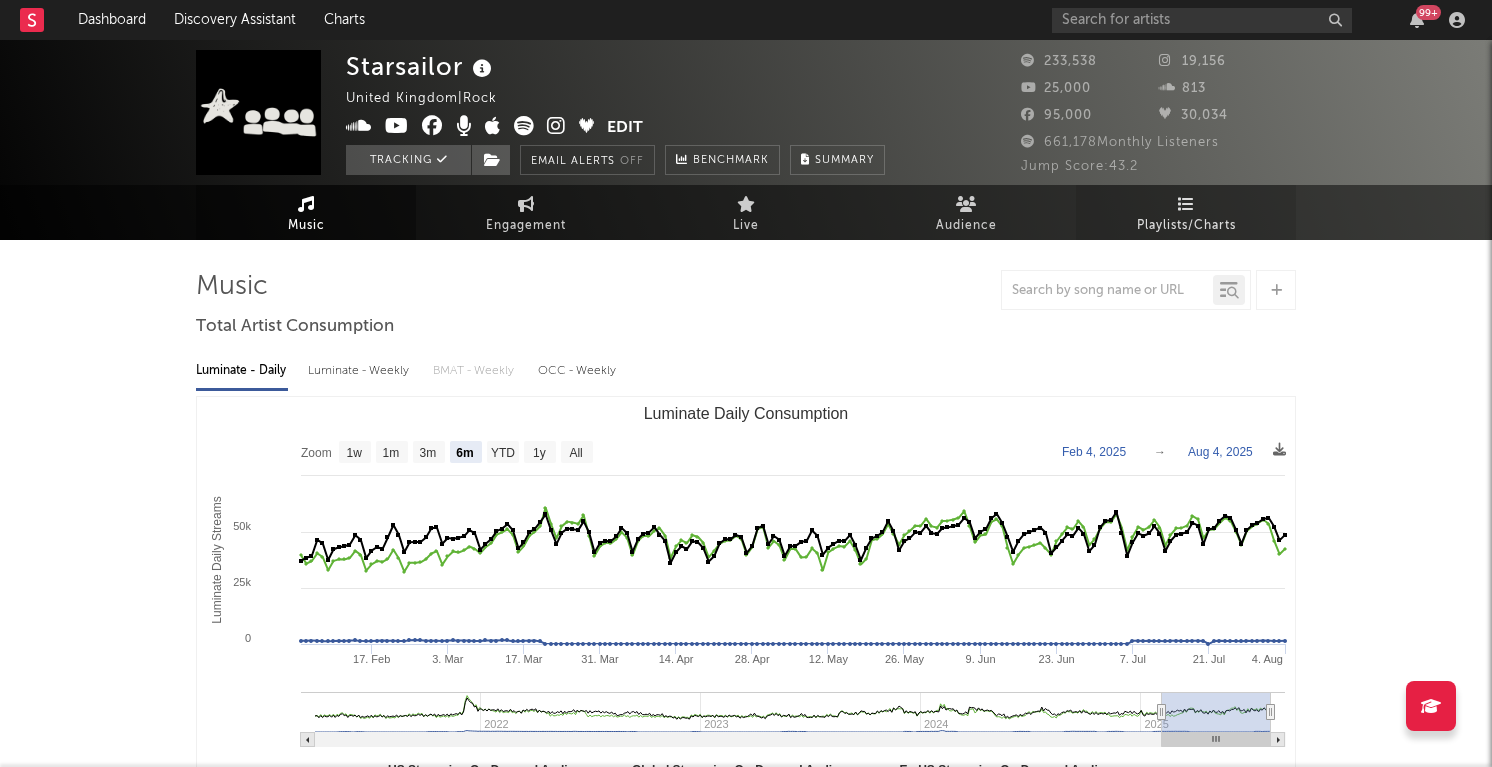 click on "Playlists/Charts" at bounding box center [1186, 226] 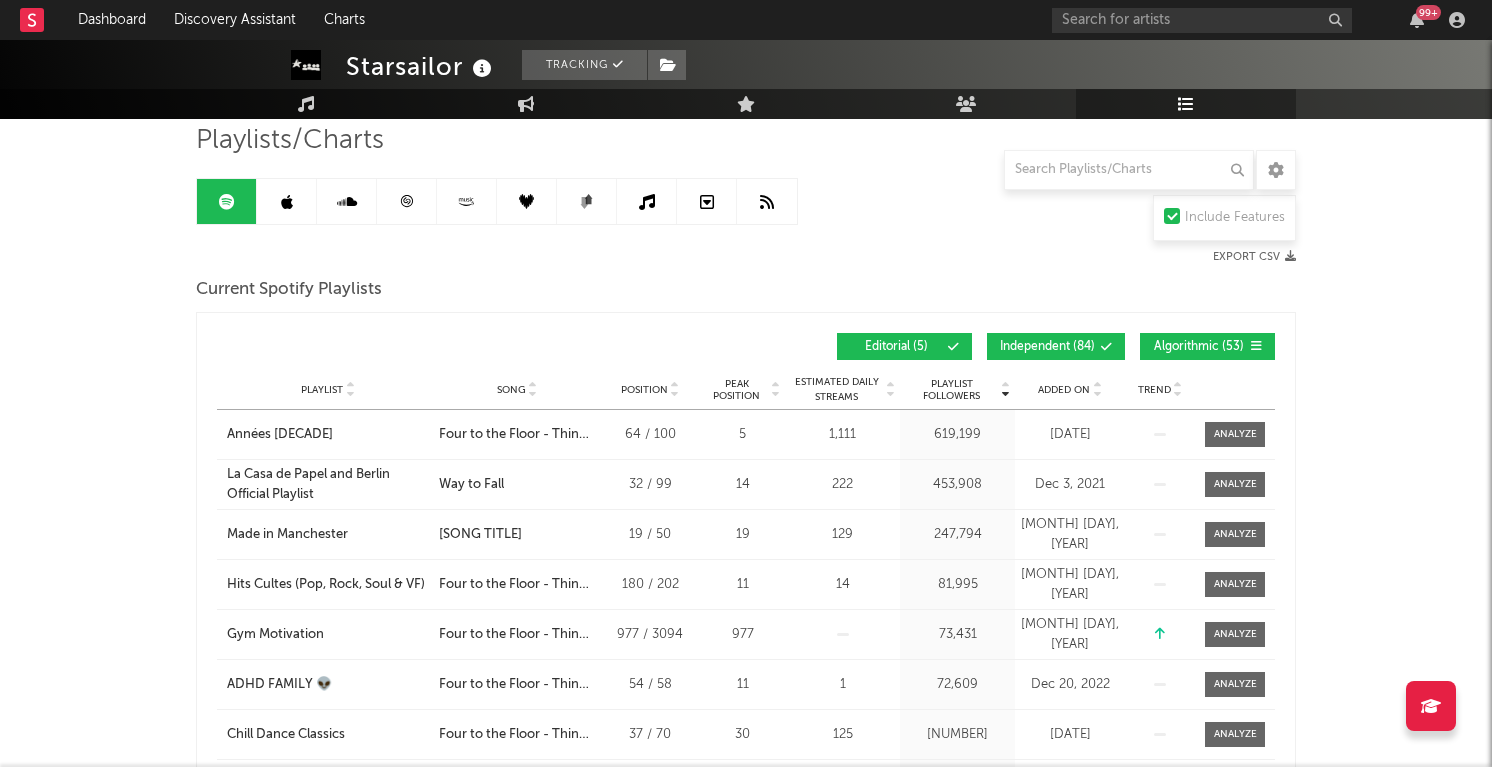 scroll, scrollTop: 169, scrollLeft: 0, axis: vertical 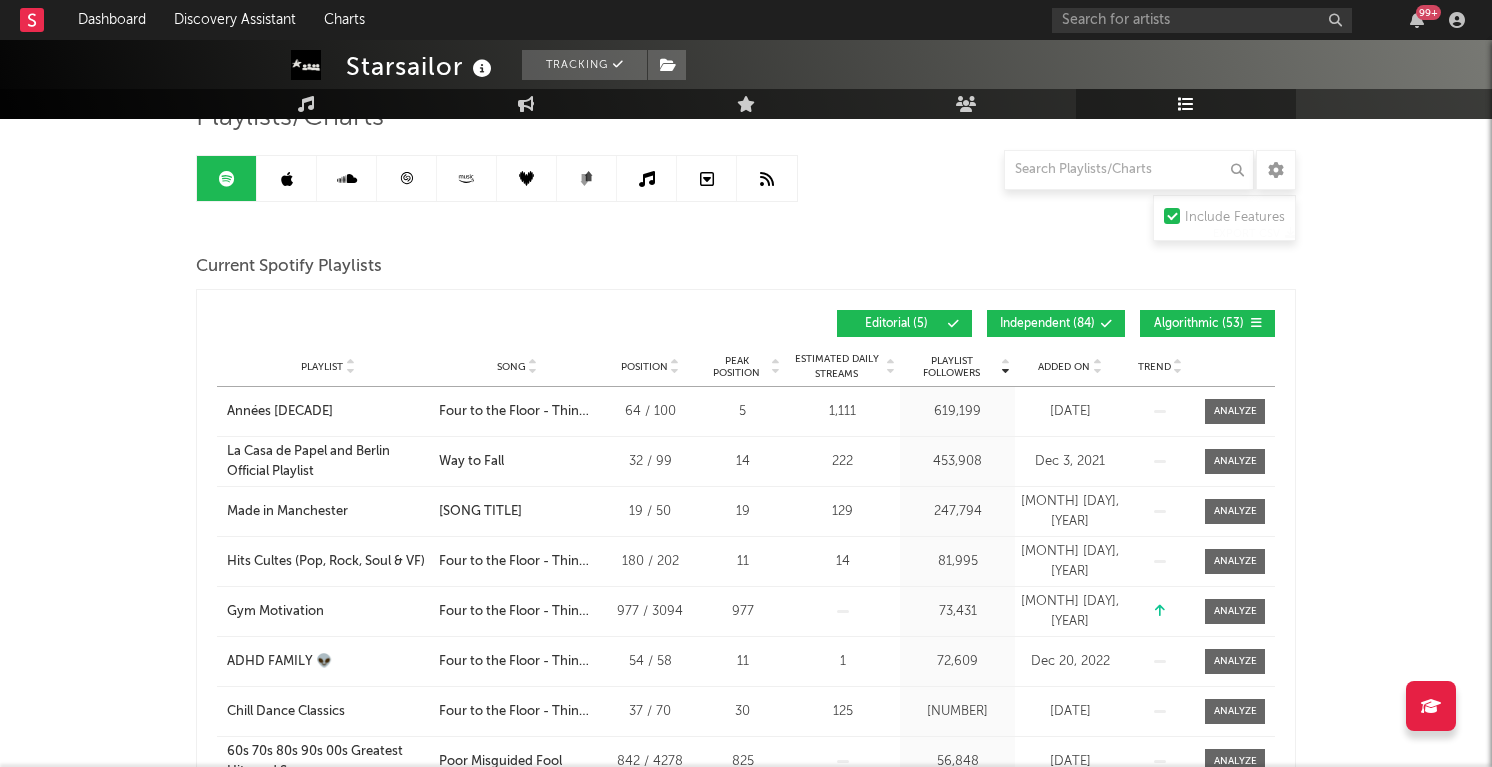 click on "Independent   ( [NUMBER] )" at bounding box center [1047, 324] 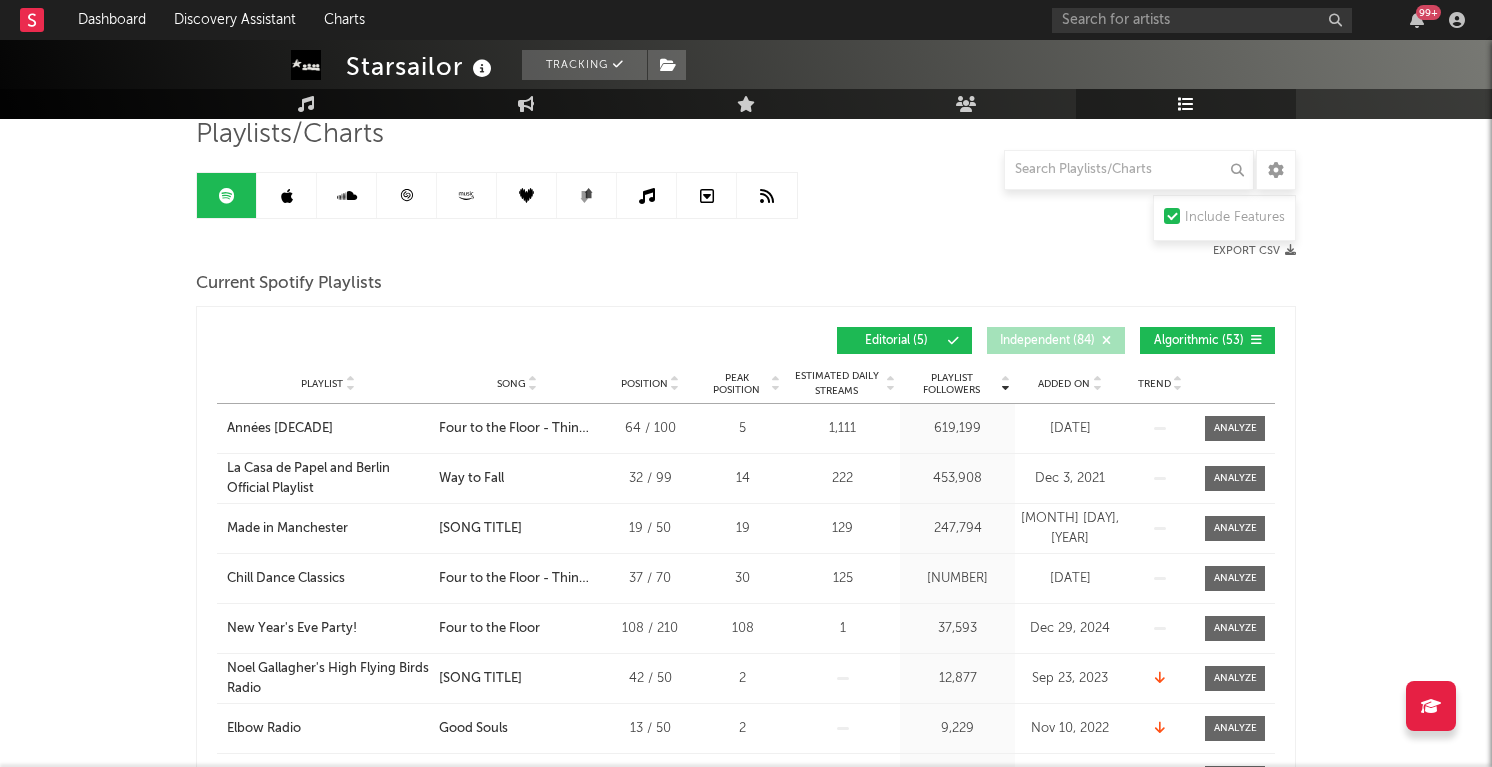 scroll, scrollTop: 99, scrollLeft: 0, axis: vertical 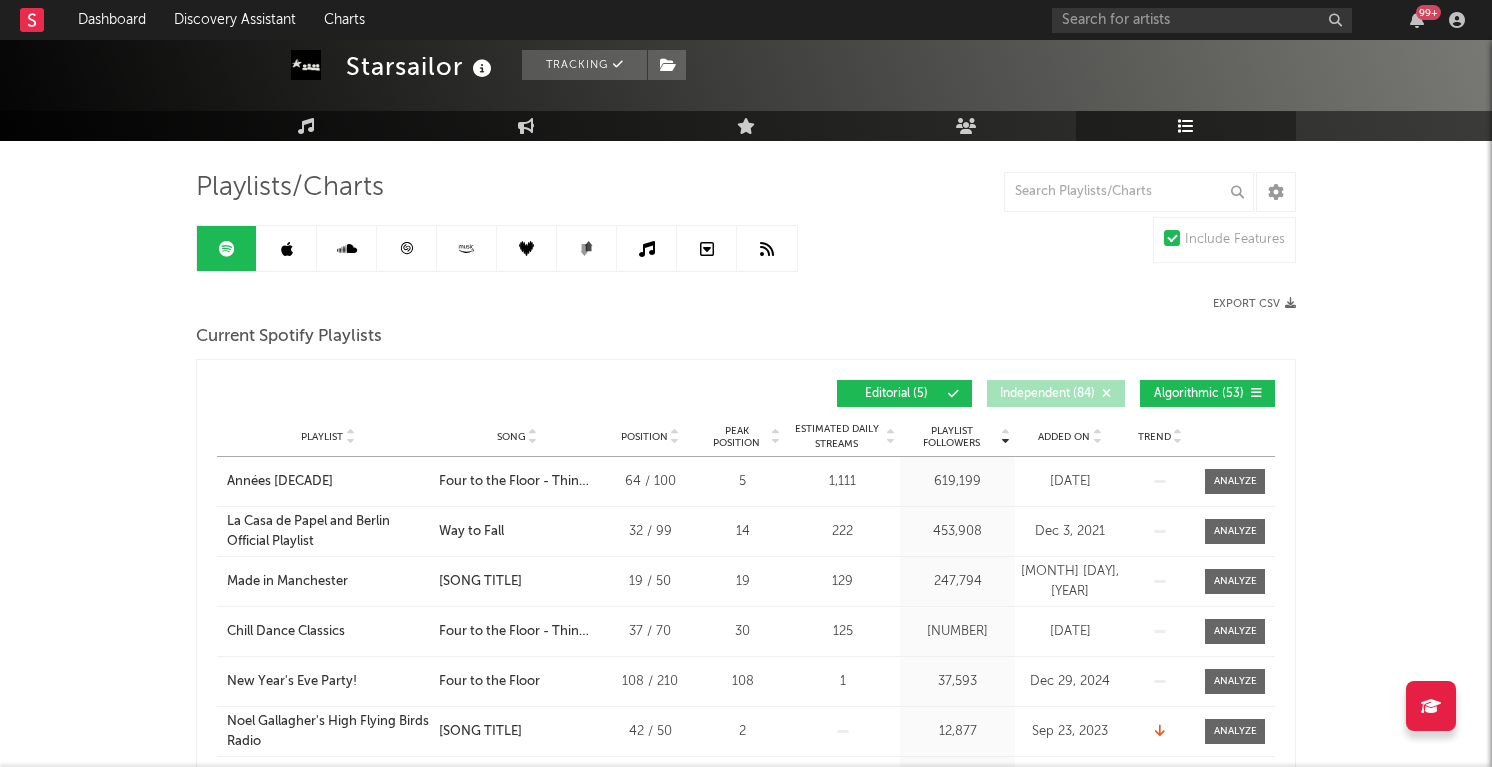 click on "Export CSV" at bounding box center [1254, 304] 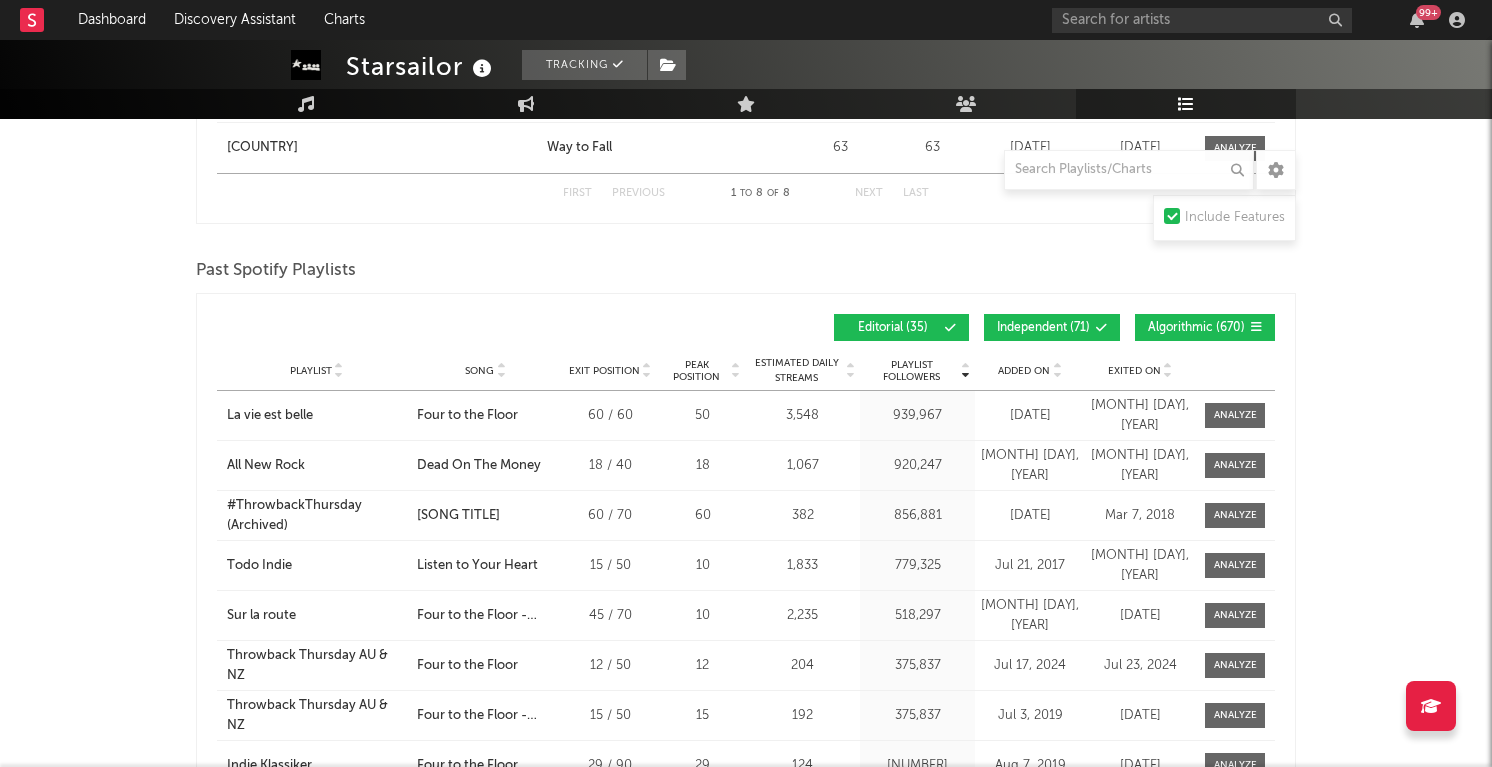 scroll, scrollTop: 1478, scrollLeft: 0, axis: vertical 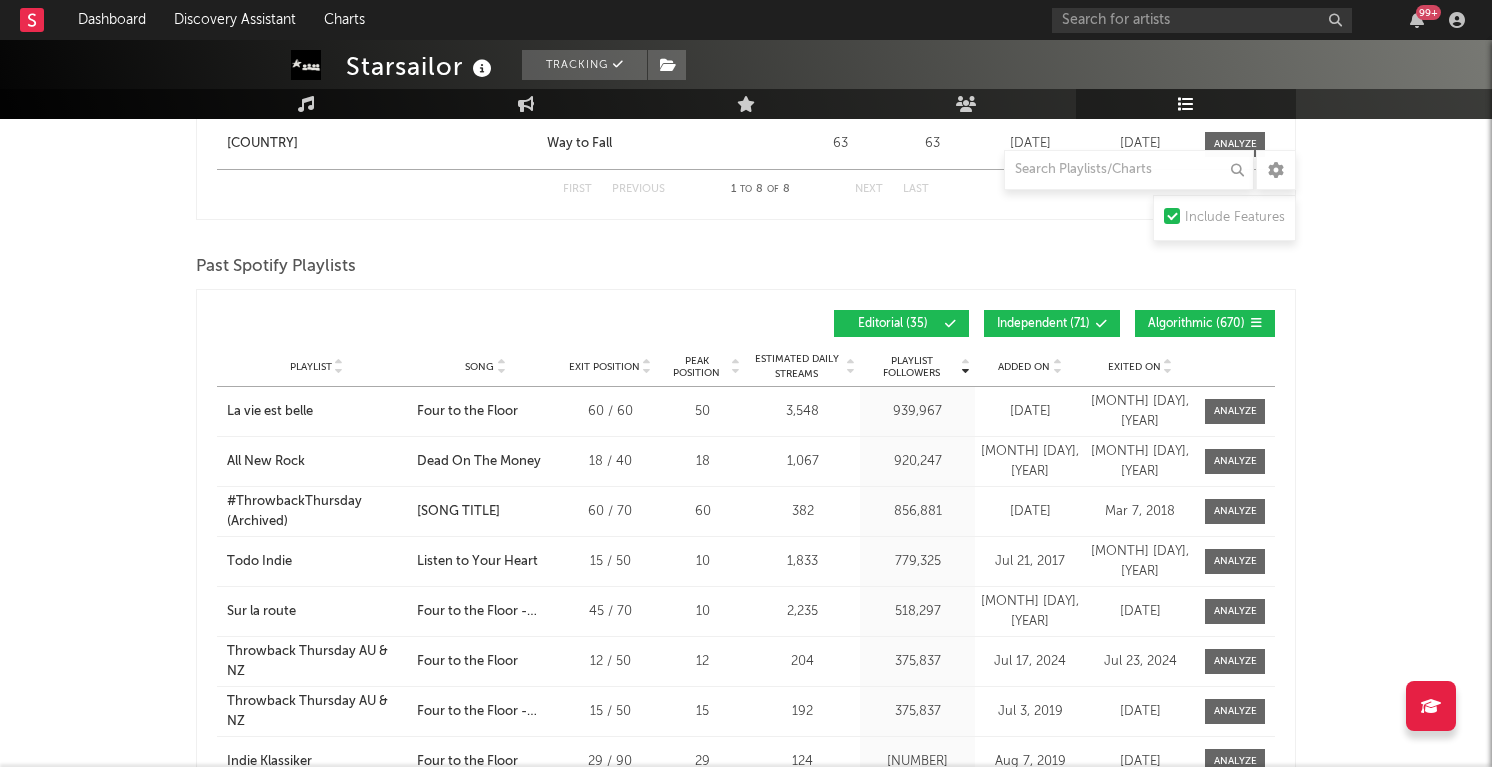 click on "Independent   ( 71 )" at bounding box center (1052, 323) 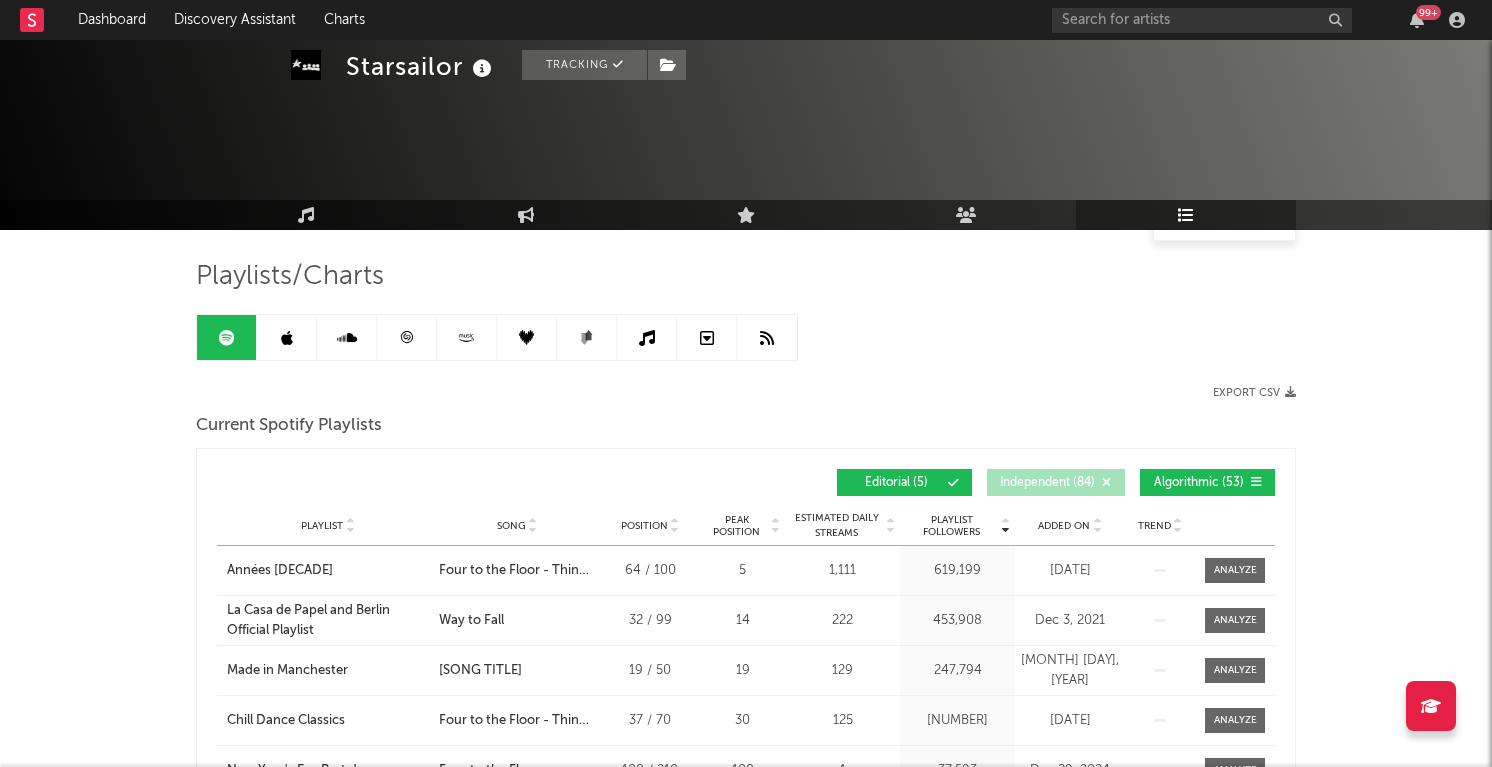 scroll, scrollTop: 0, scrollLeft: 0, axis: both 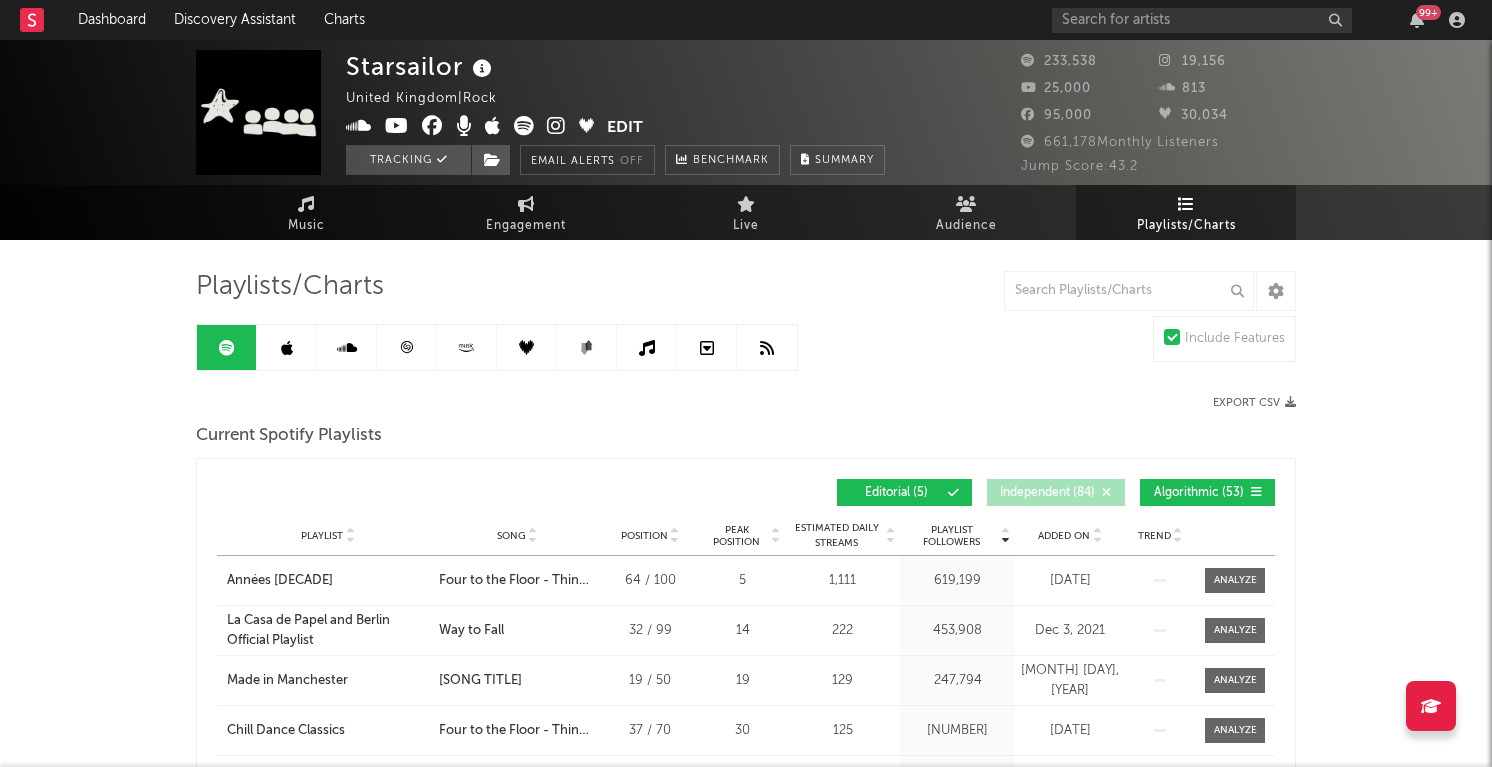 click on "Export CSV" at bounding box center (1254, 403) 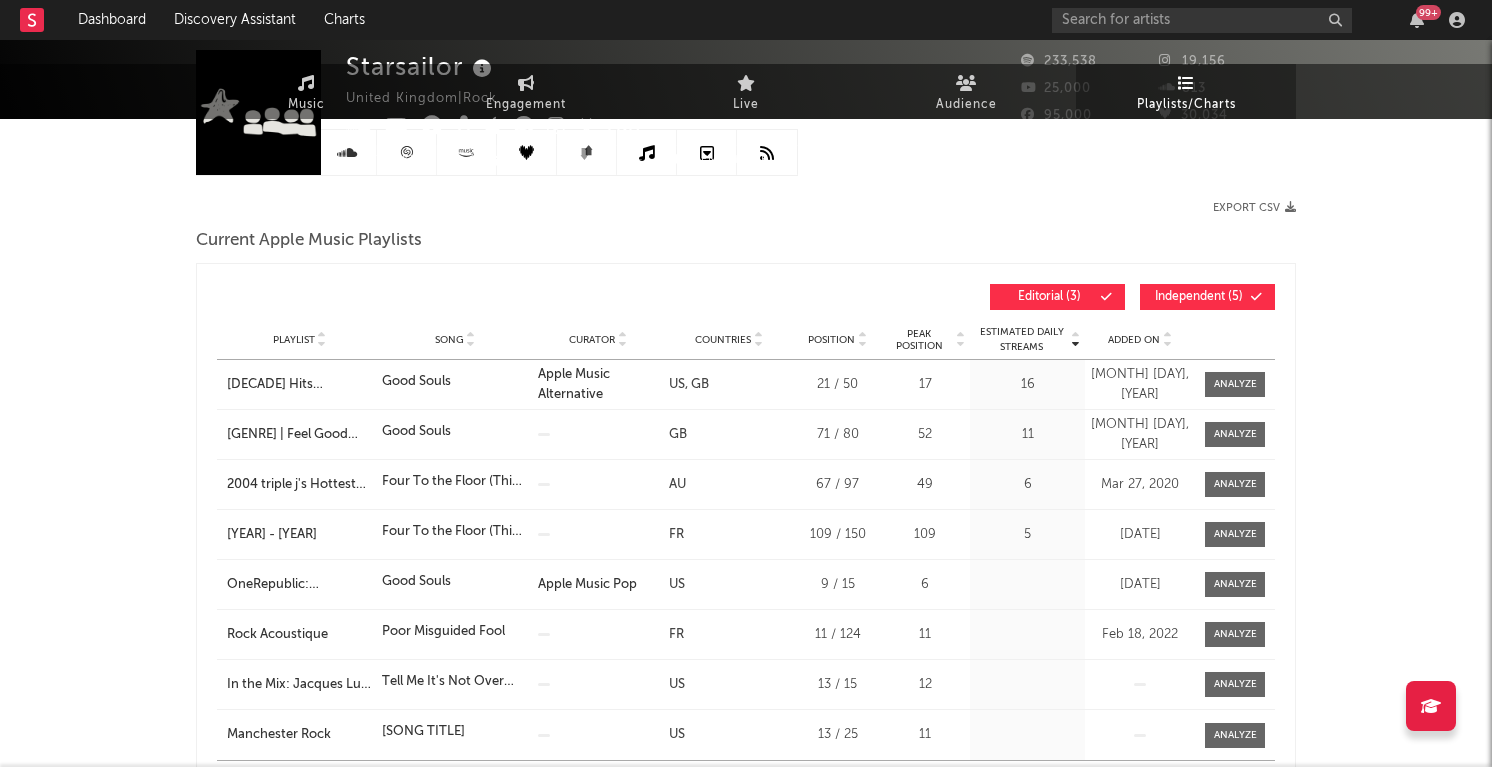 scroll, scrollTop: 0, scrollLeft: 0, axis: both 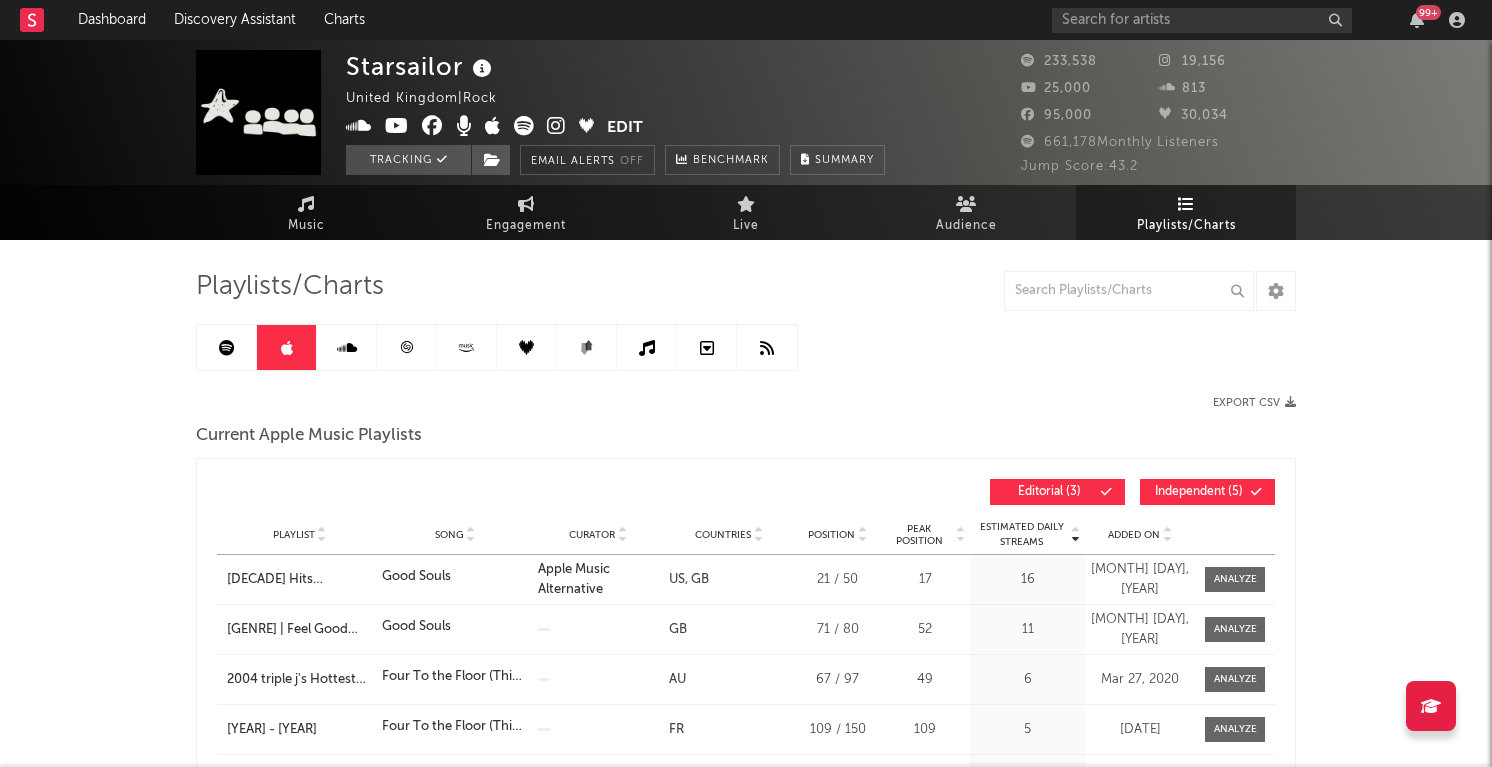 click on "Export CSV" at bounding box center (1254, 403) 